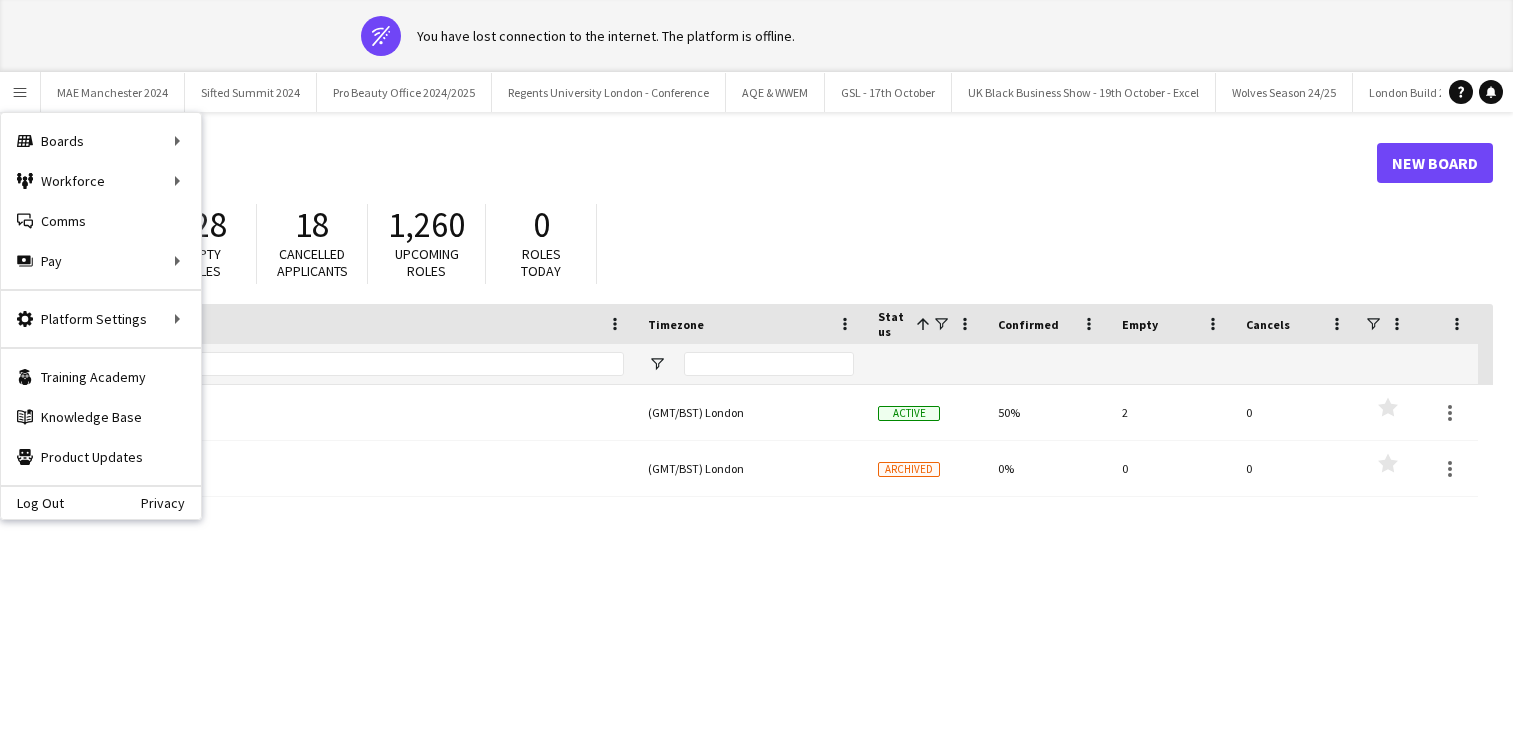 scroll, scrollTop: 0, scrollLeft: 0, axis: both 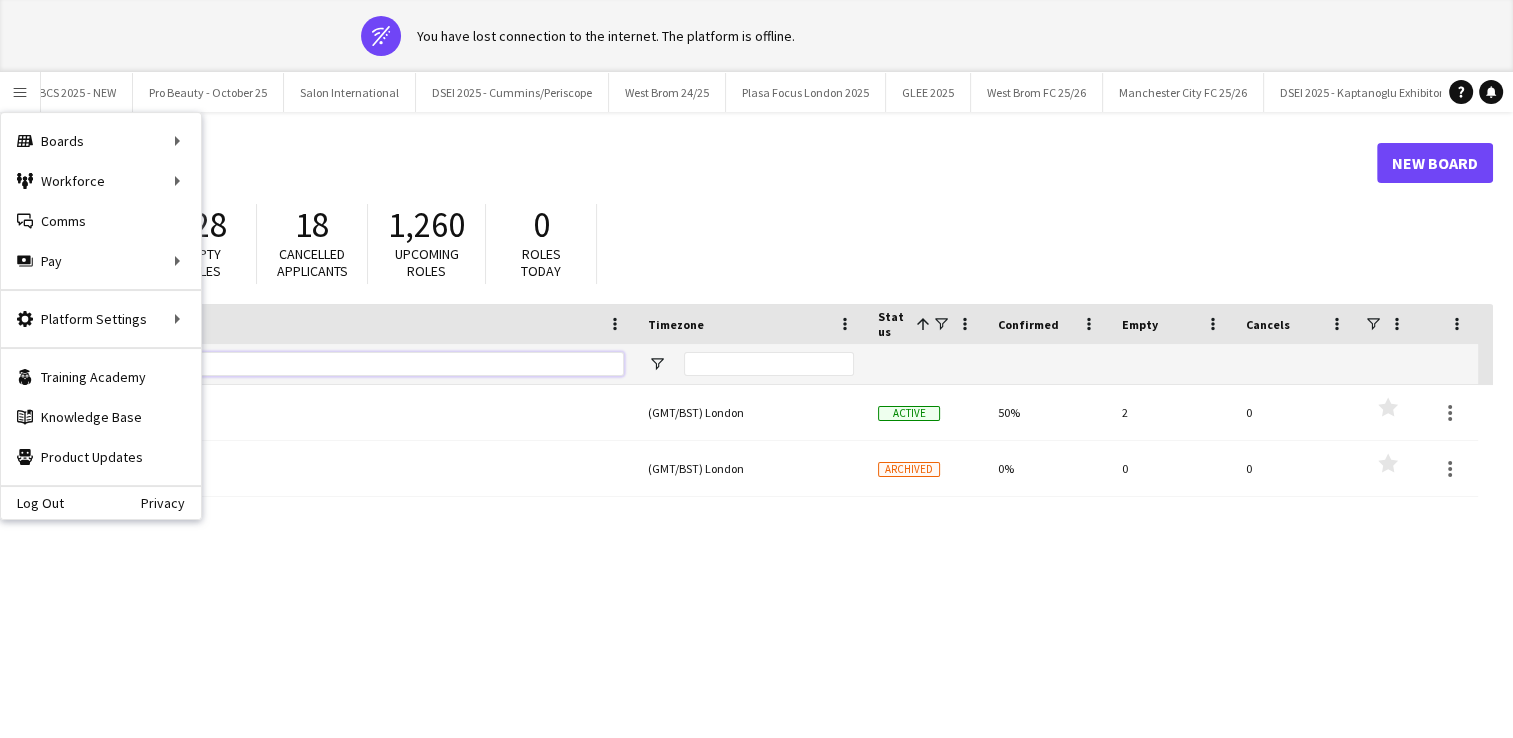 click on "****" at bounding box center [353, 364] 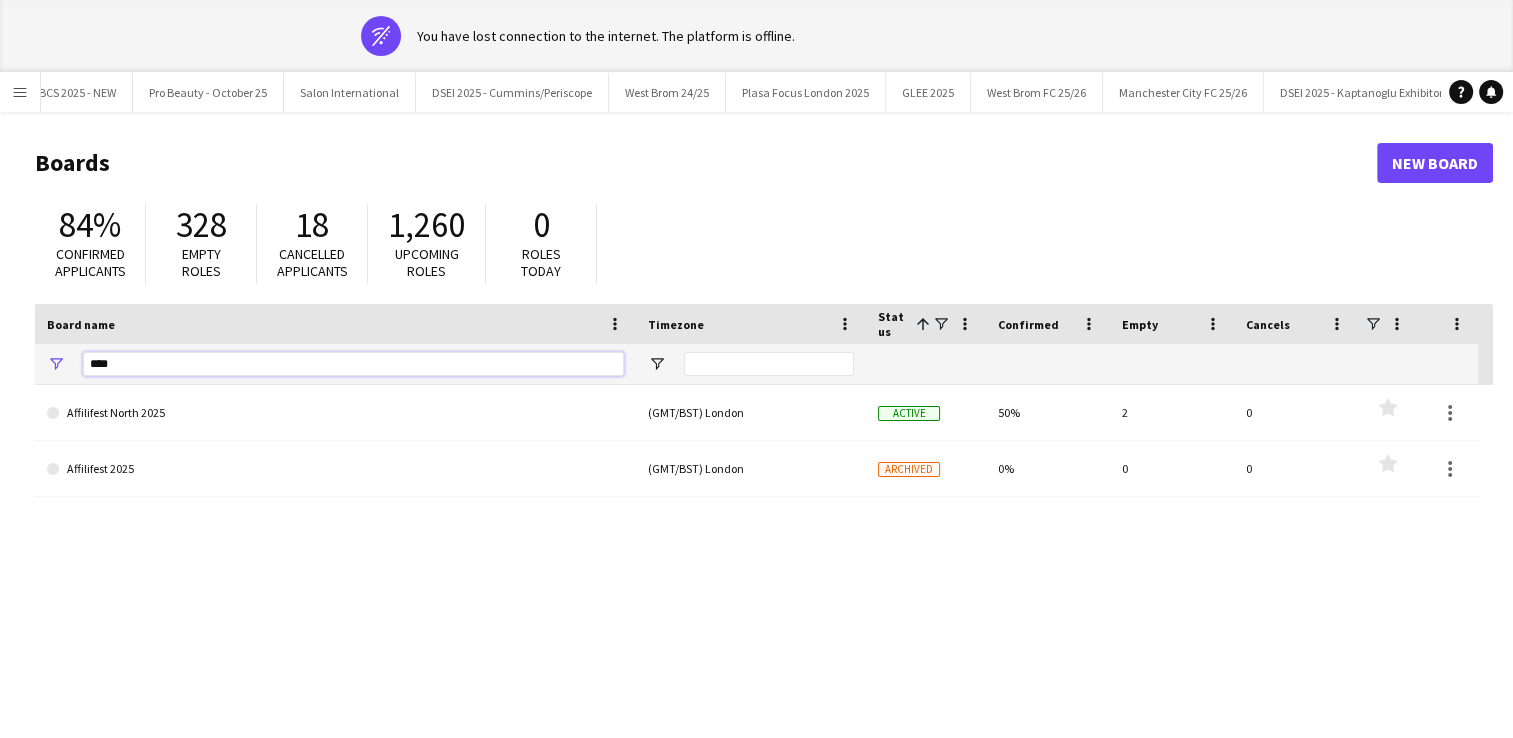 drag, startPoint x: 208, startPoint y: 358, endPoint x: 0, endPoint y: 320, distance: 211.44266 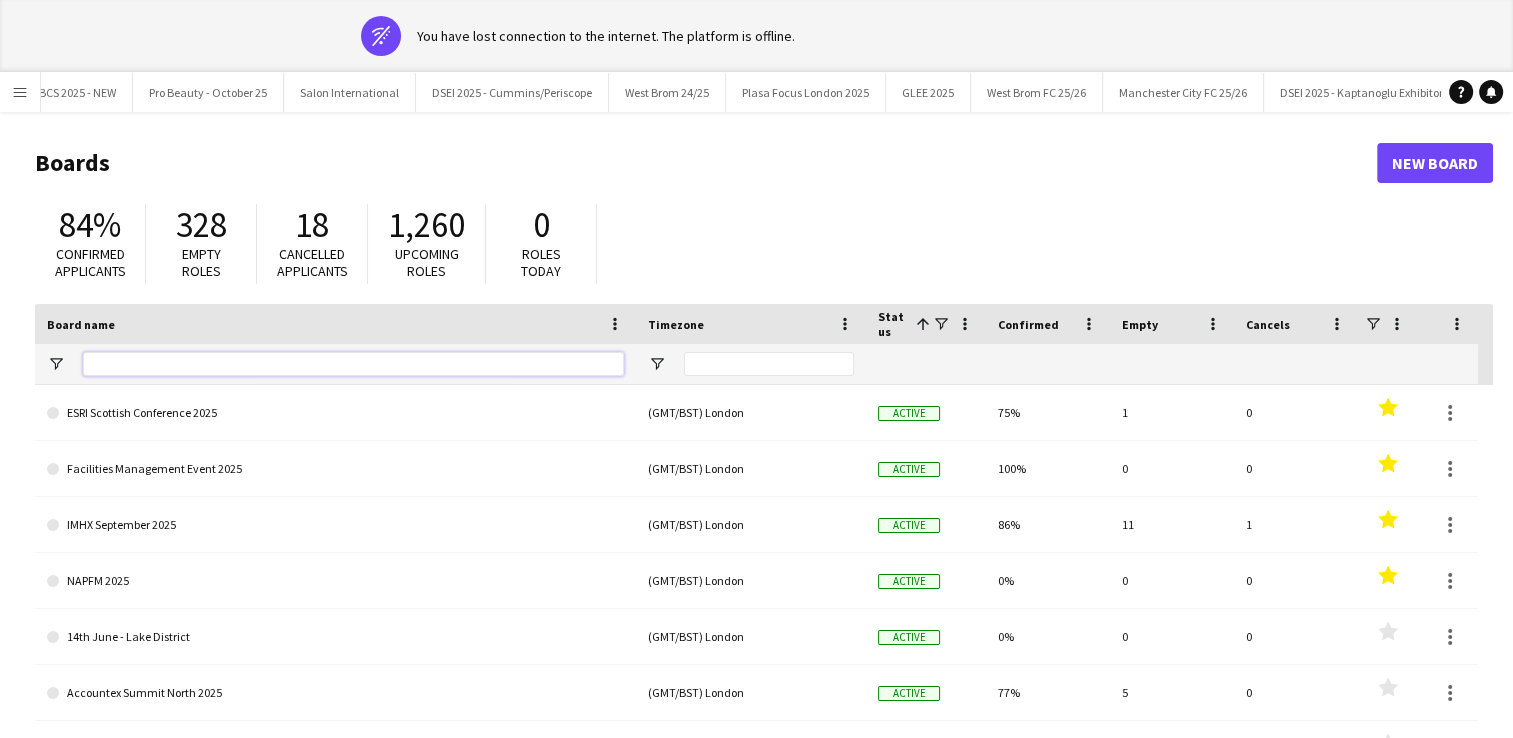 type 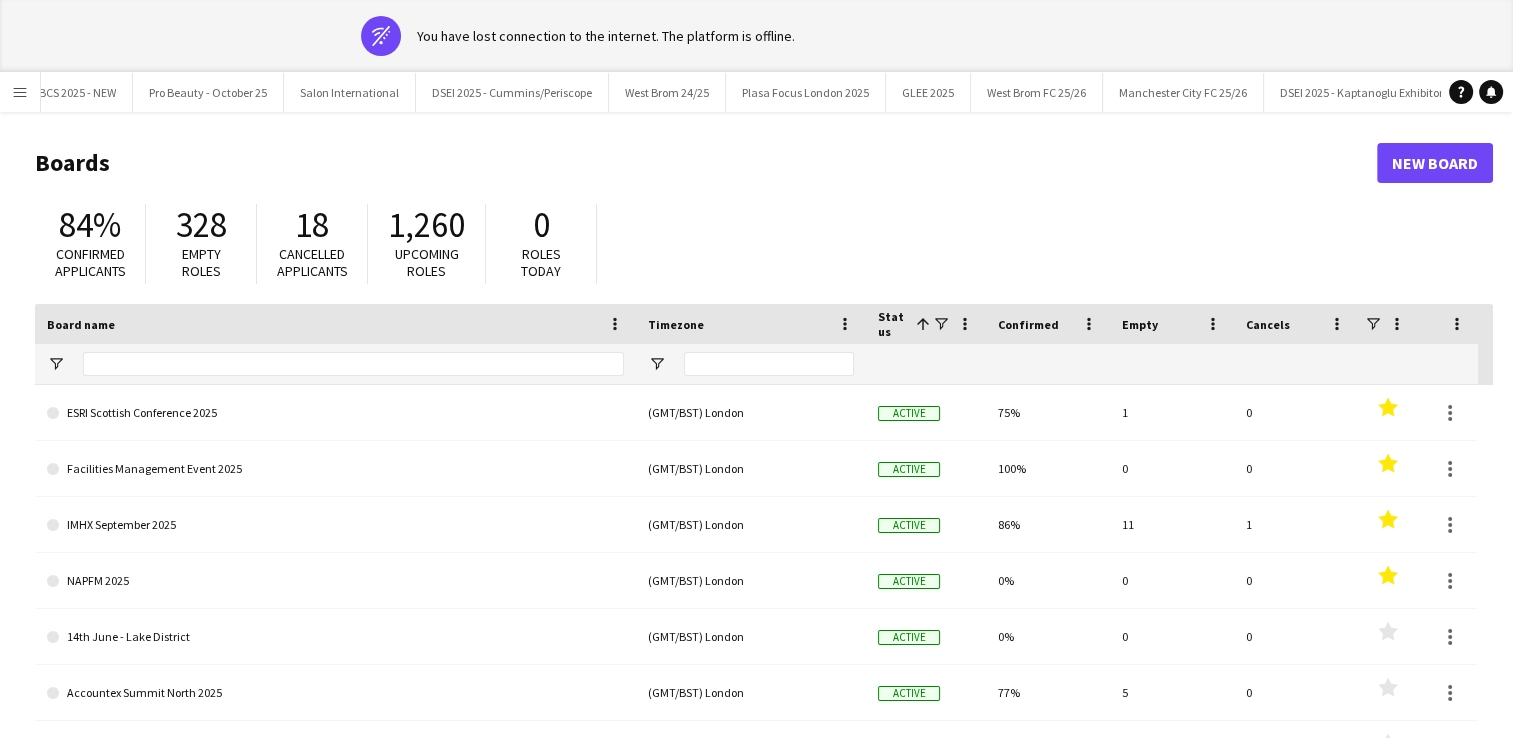 click on "Menu" at bounding box center (20, 92) 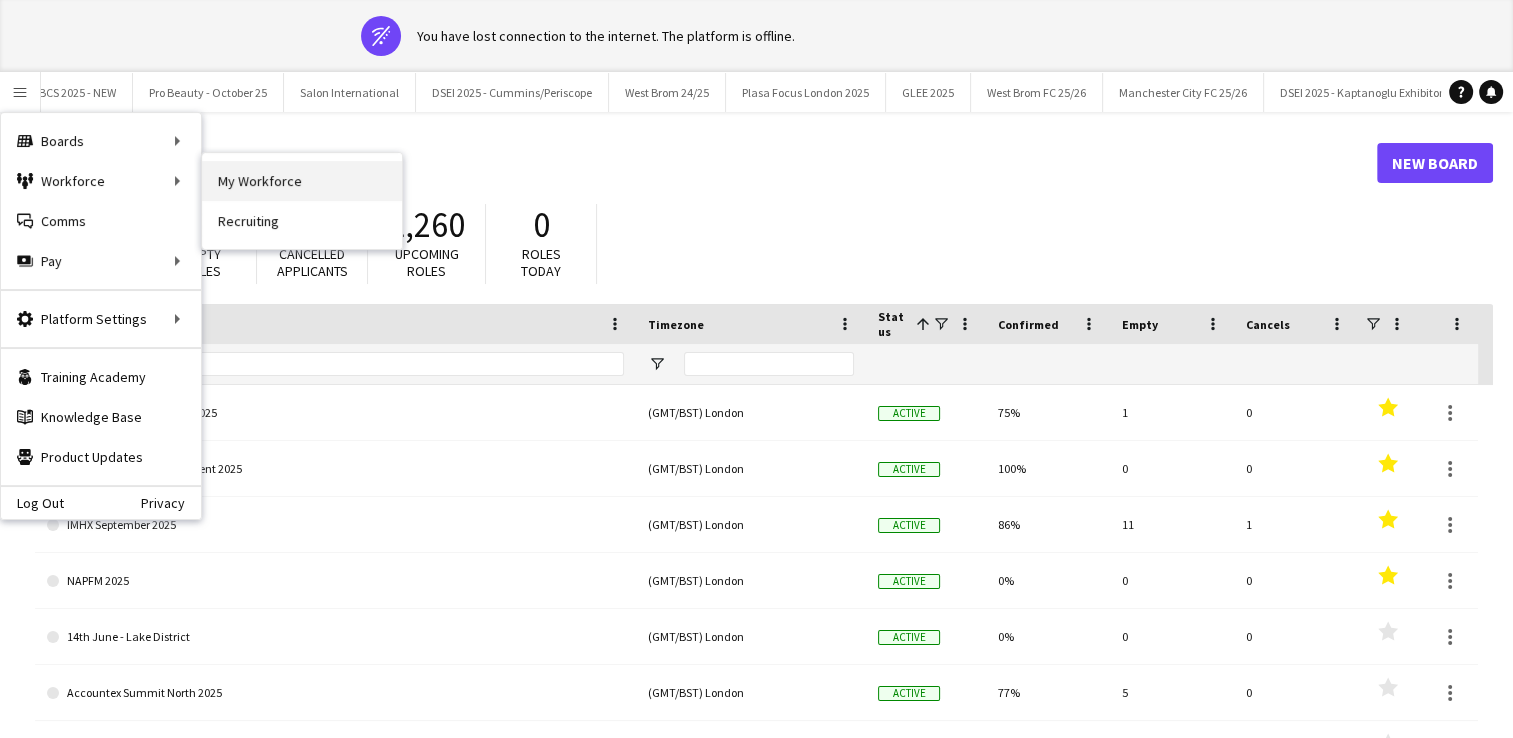 click on "My Workforce" at bounding box center (302, 181) 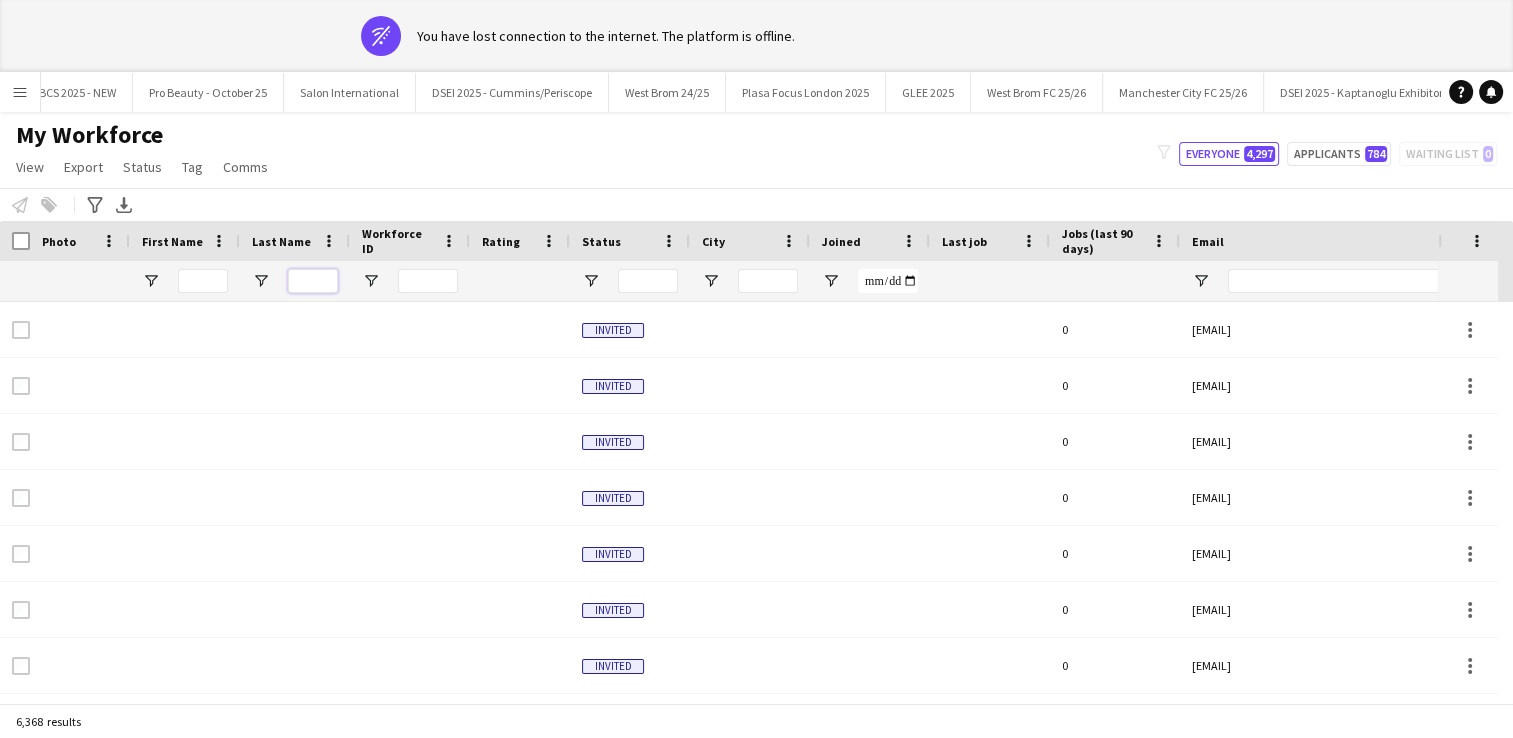click at bounding box center [313, 281] 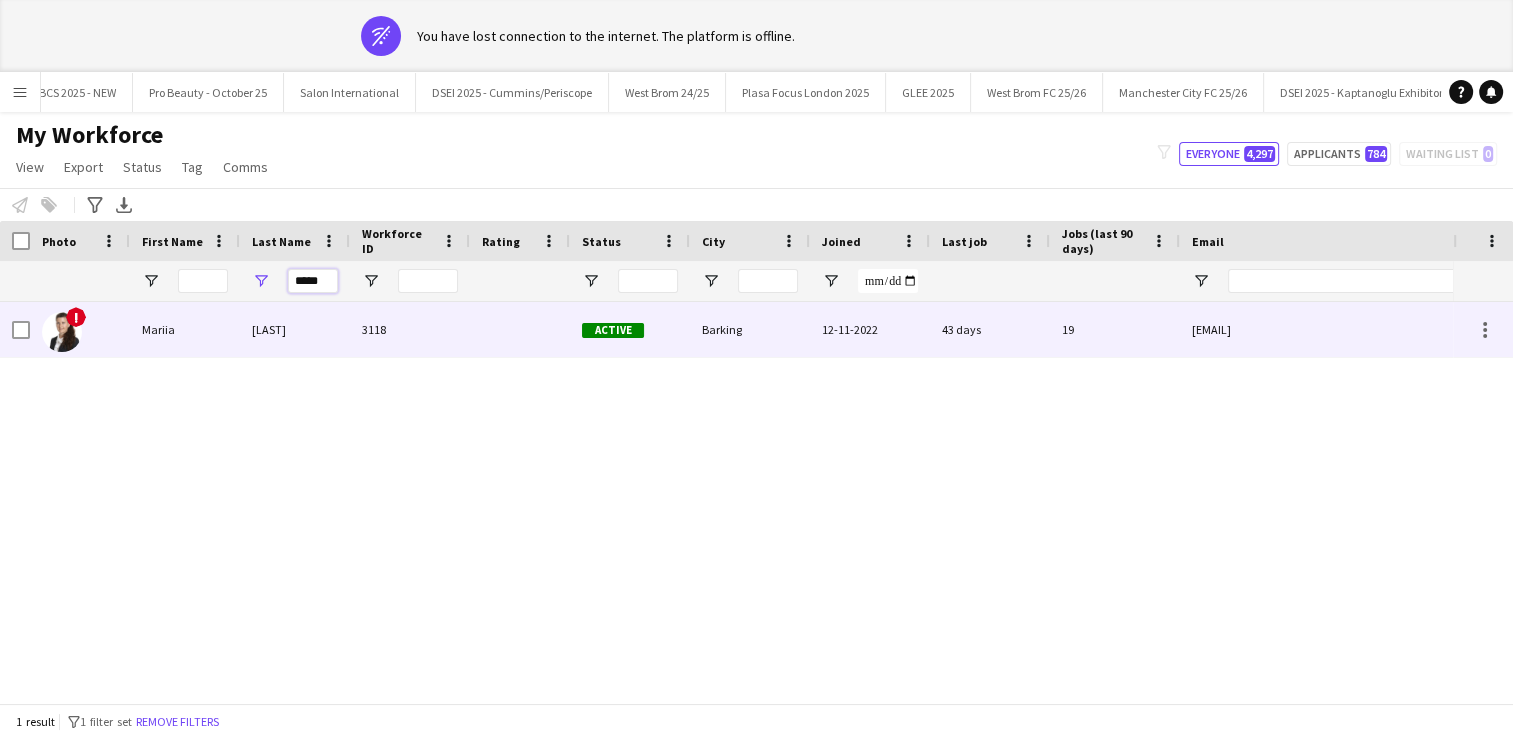 type on "*****" 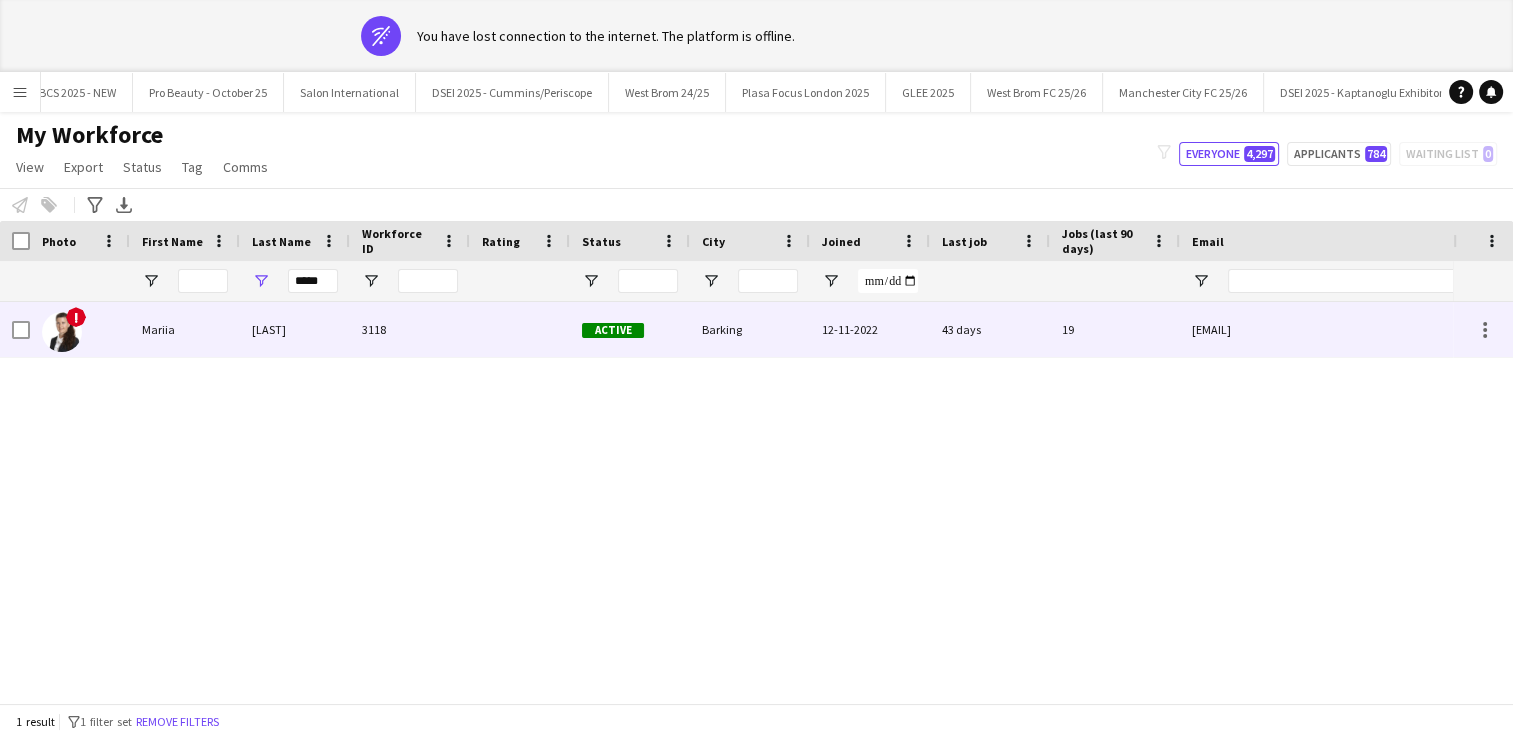 click on "Legun" at bounding box center [295, 329] 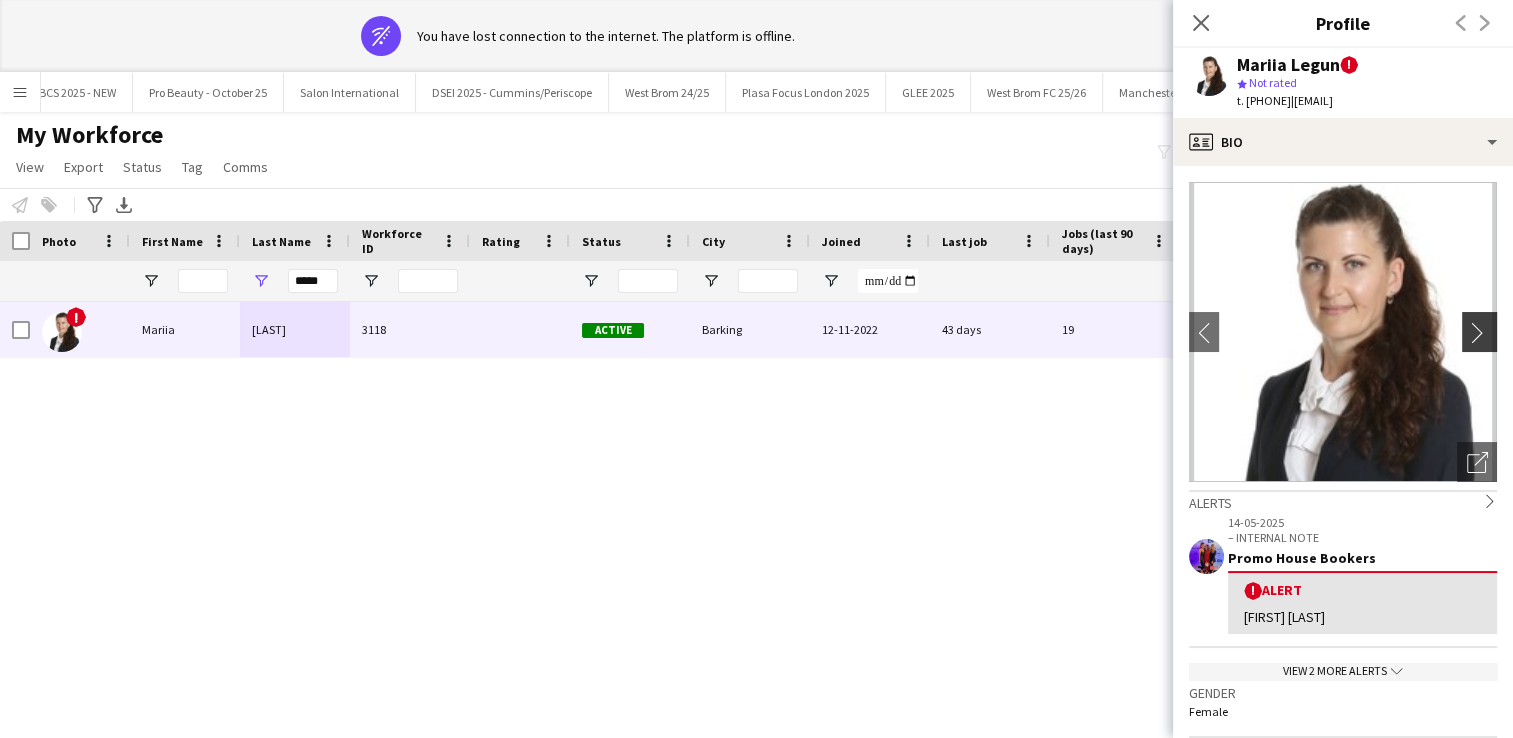 click on "chevron-right" 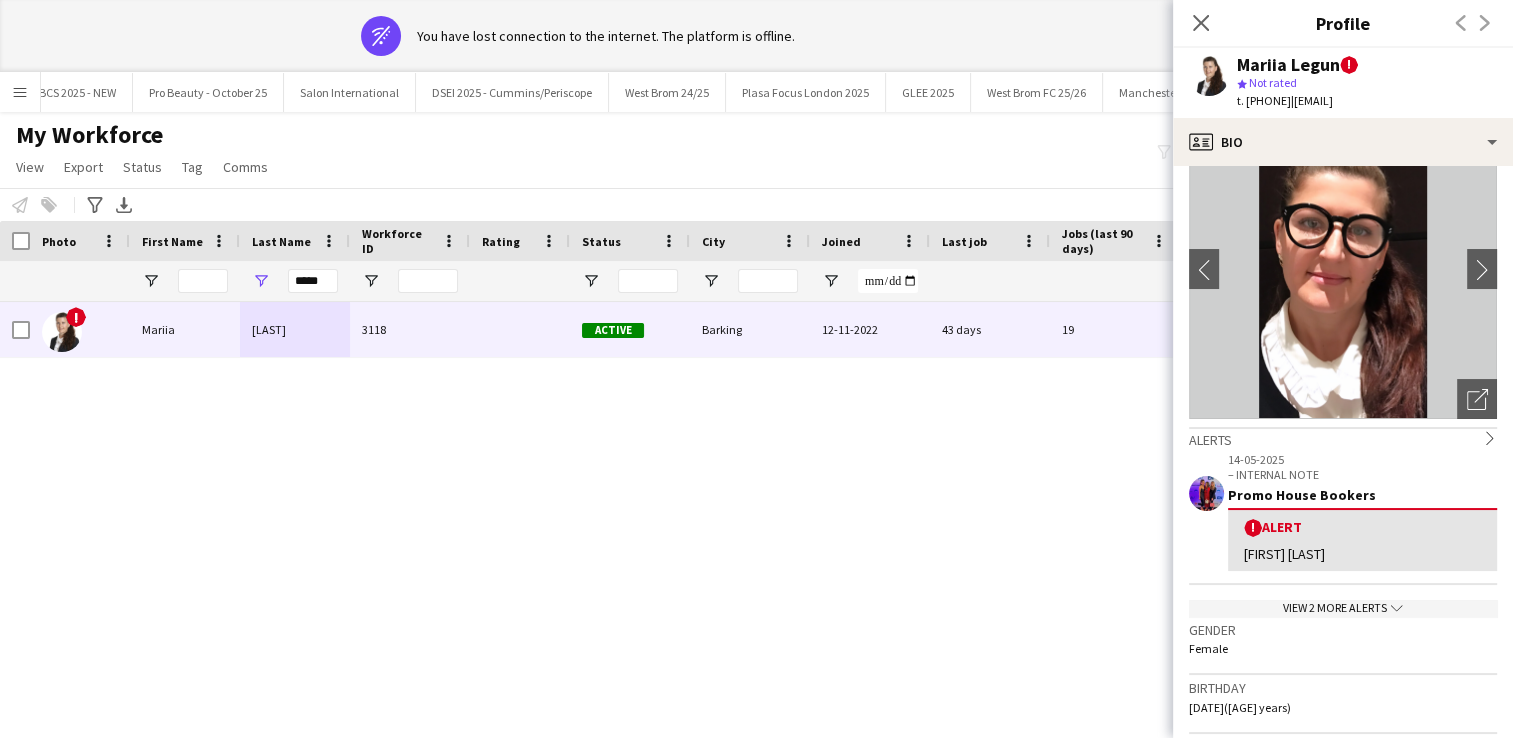 scroll, scrollTop: 86, scrollLeft: 0, axis: vertical 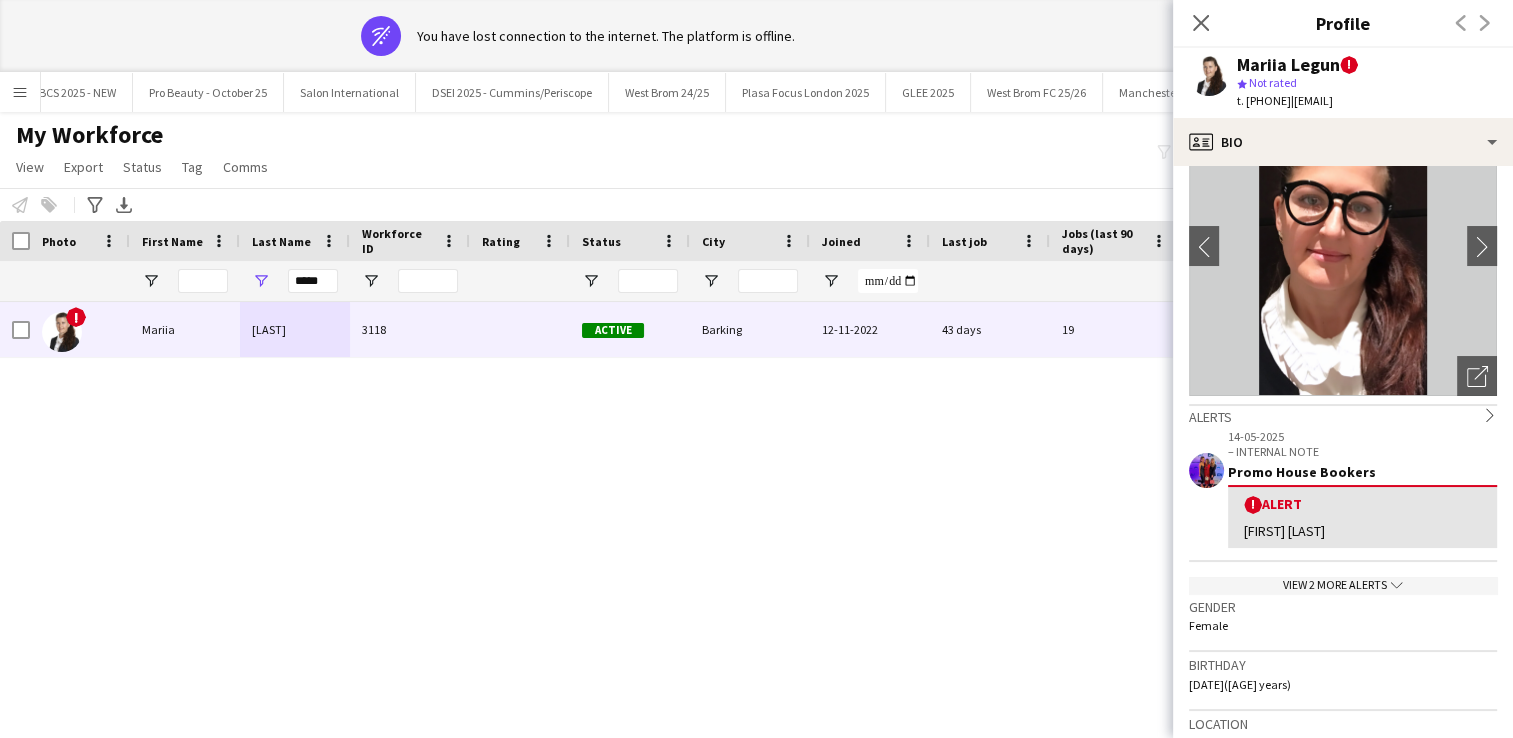 click on "View 2 more alerts
chevron-down" 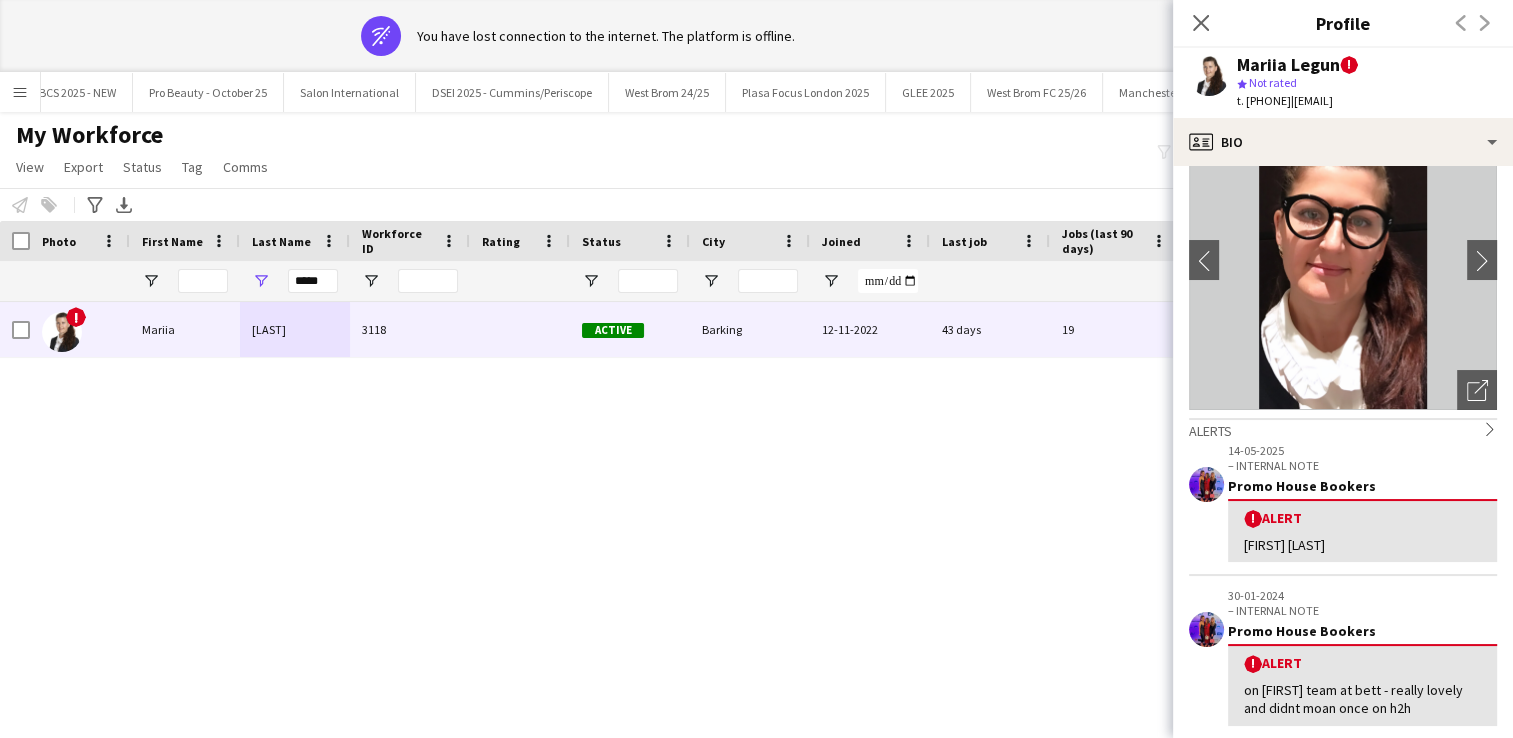 scroll, scrollTop: 0, scrollLeft: 0, axis: both 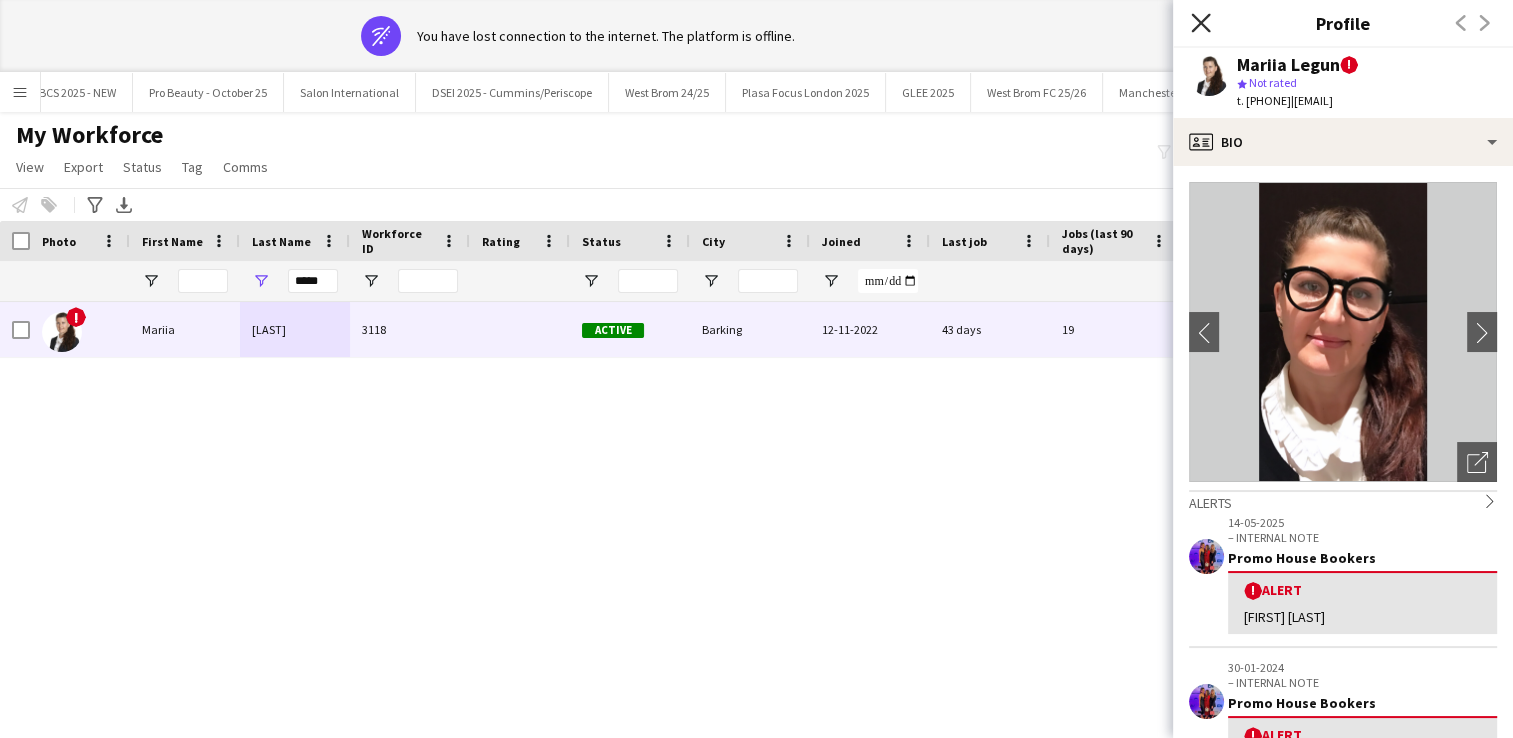 click on "Close pop-in" 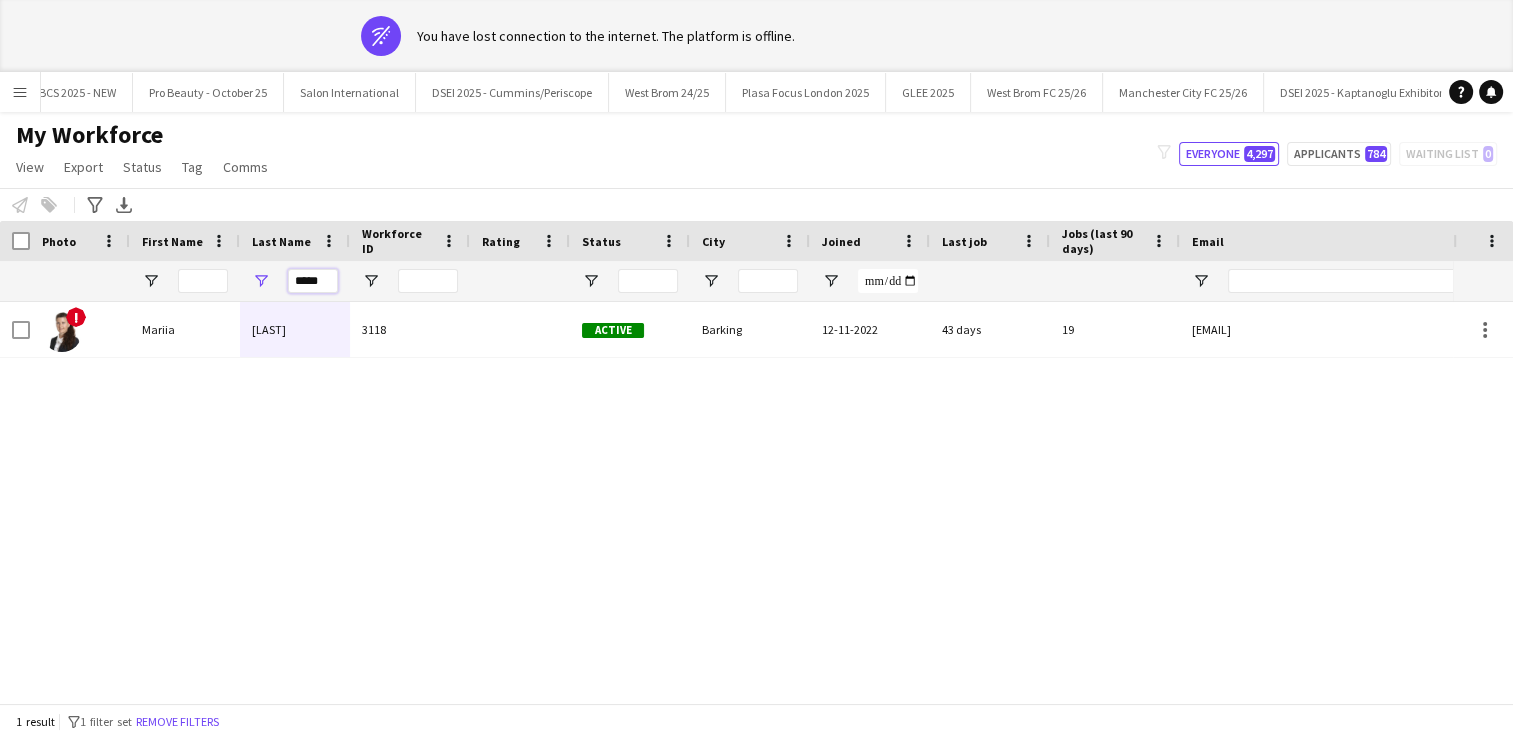 drag, startPoint x: 324, startPoint y: 284, endPoint x: 276, endPoint y: 276, distance: 48.6621 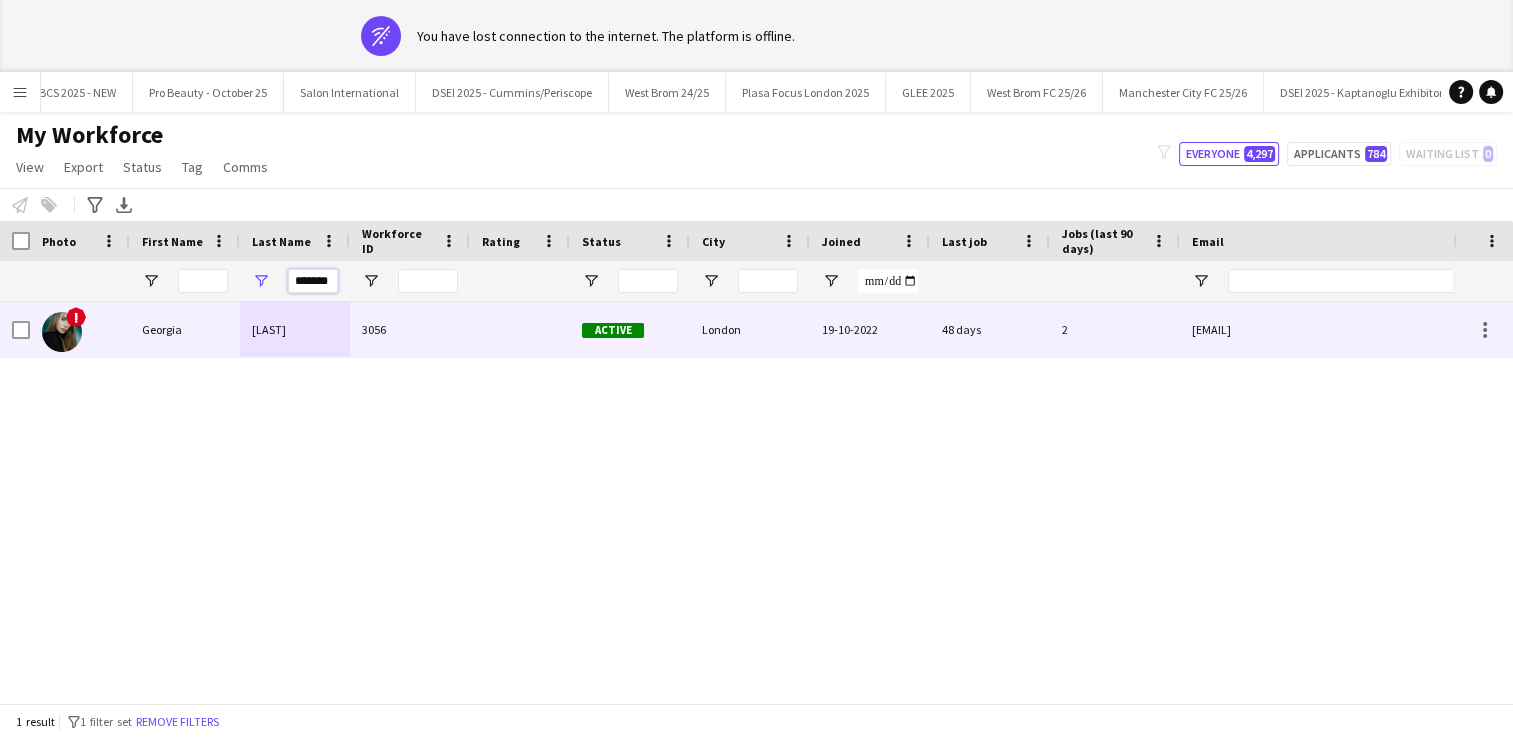 type on "*******" 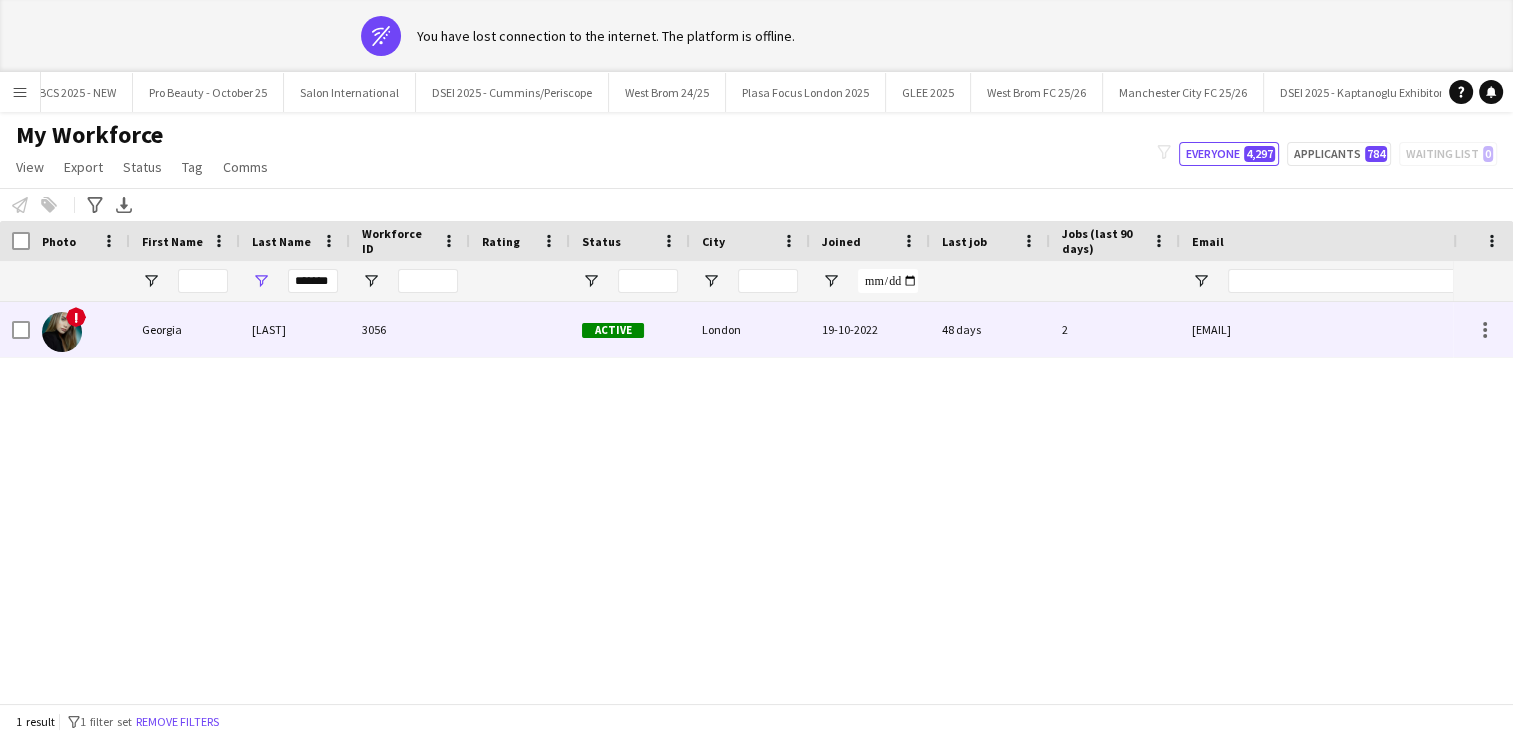 click on "[LAST]" at bounding box center (295, 329) 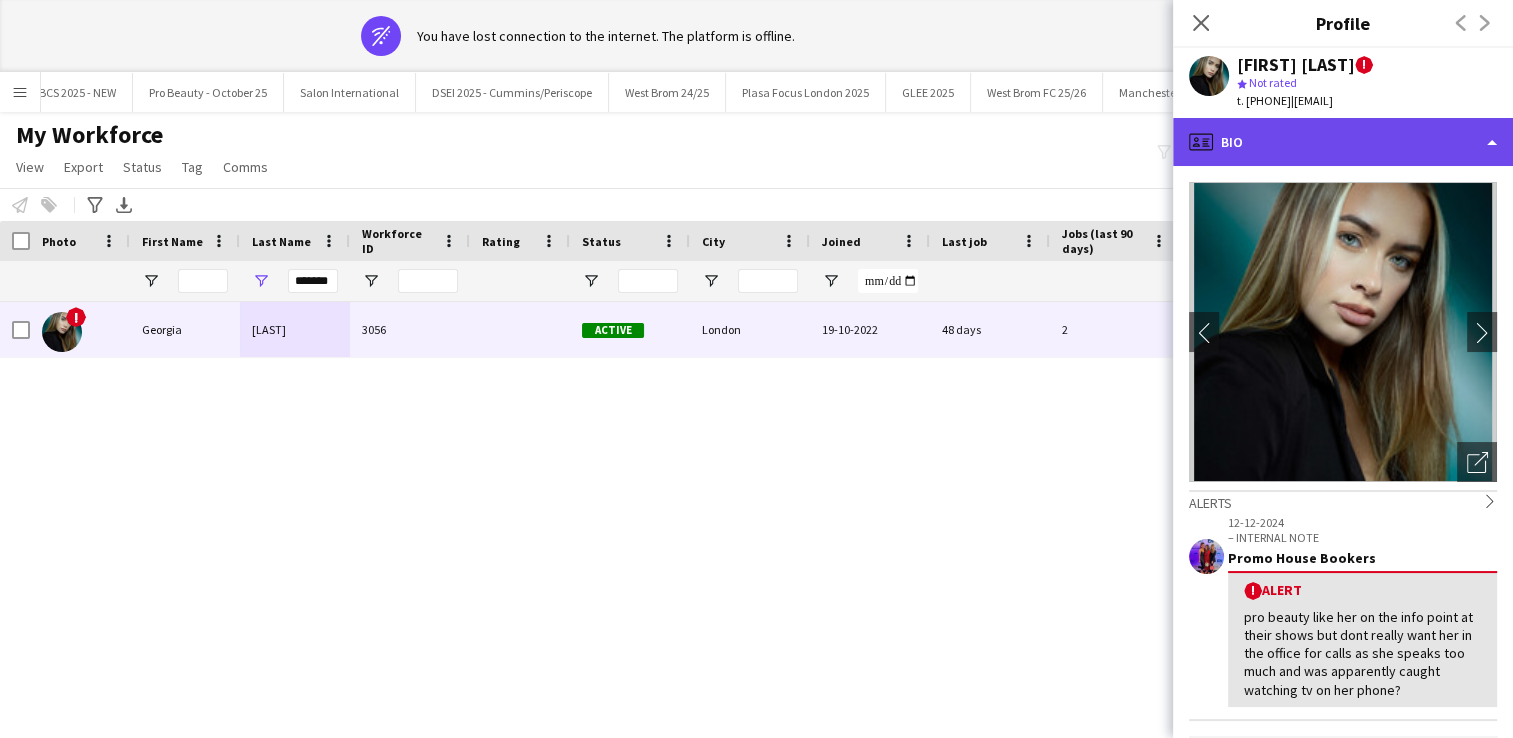 click on "profile
Bio" 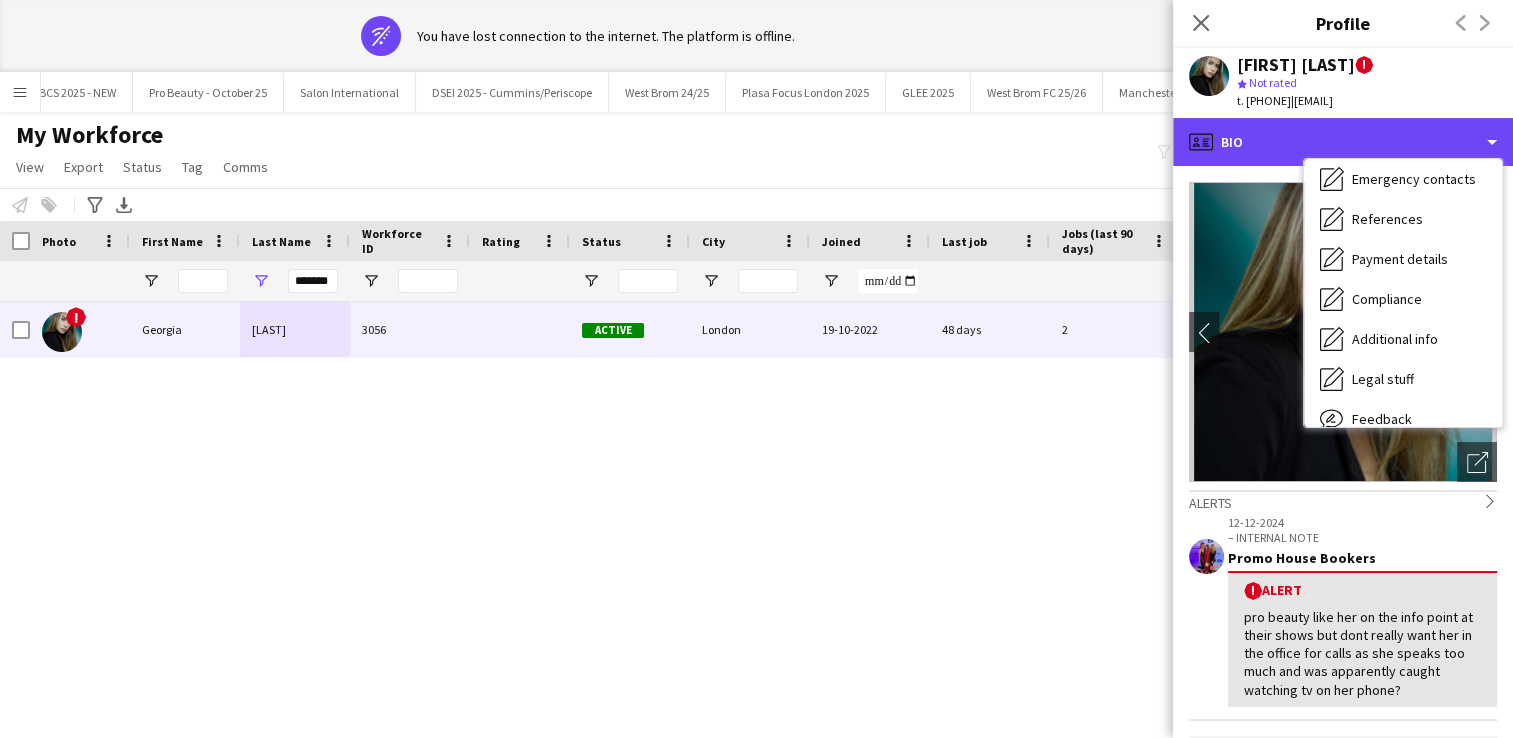 scroll, scrollTop: 178, scrollLeft: 0, axis: vertical 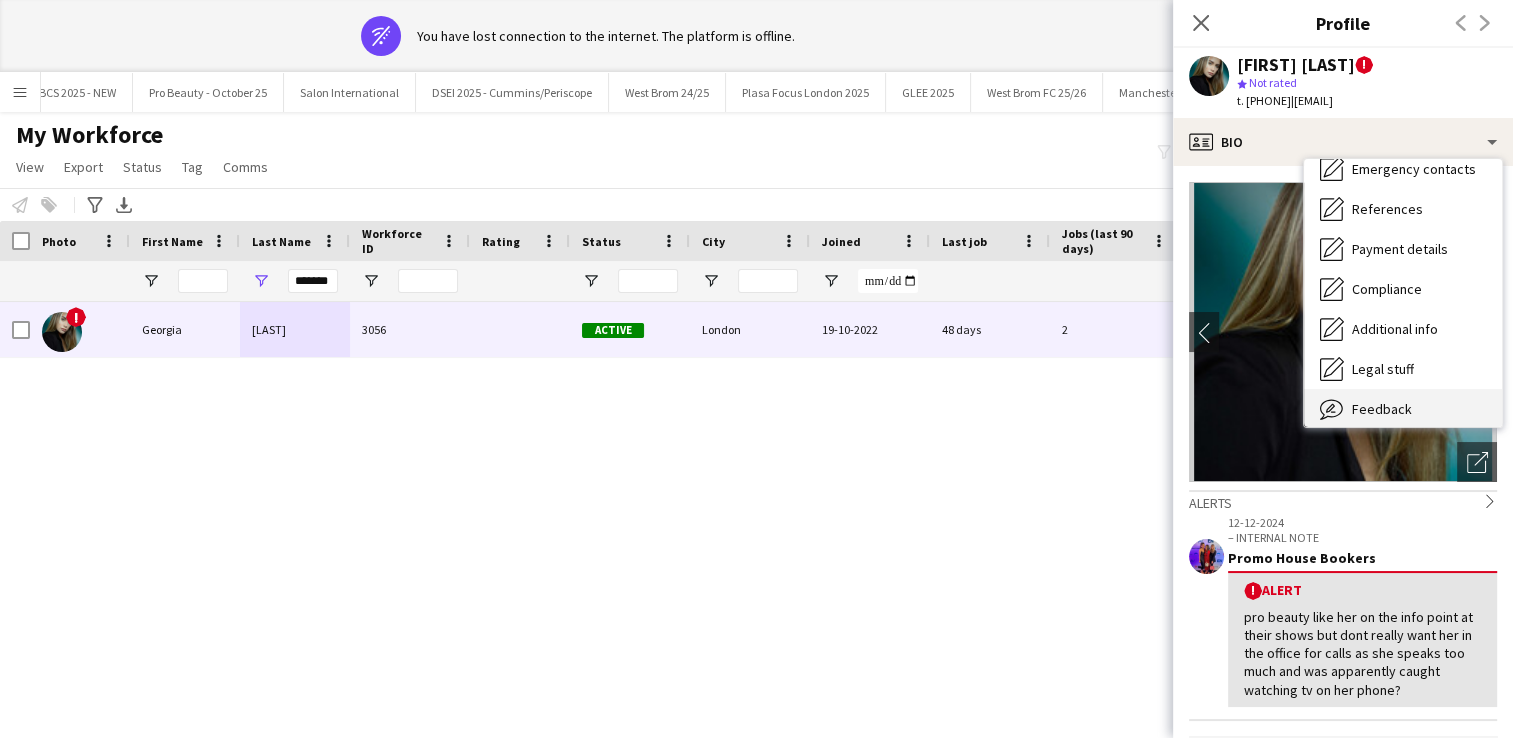 click on "Feedback" at bounding box center (1382, 409) 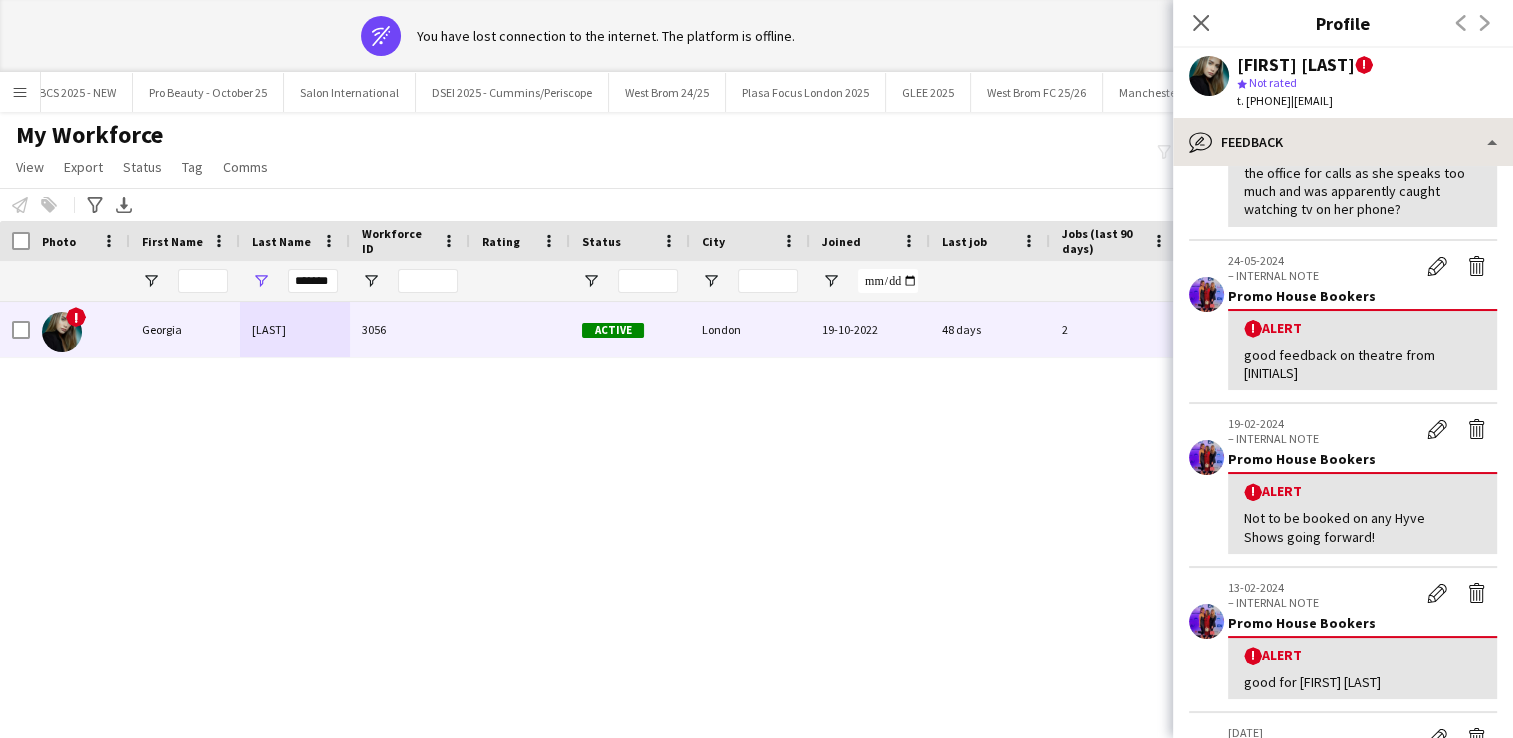 scroll, scrollTop: 224, scrollLeft: 0, axis: vertical 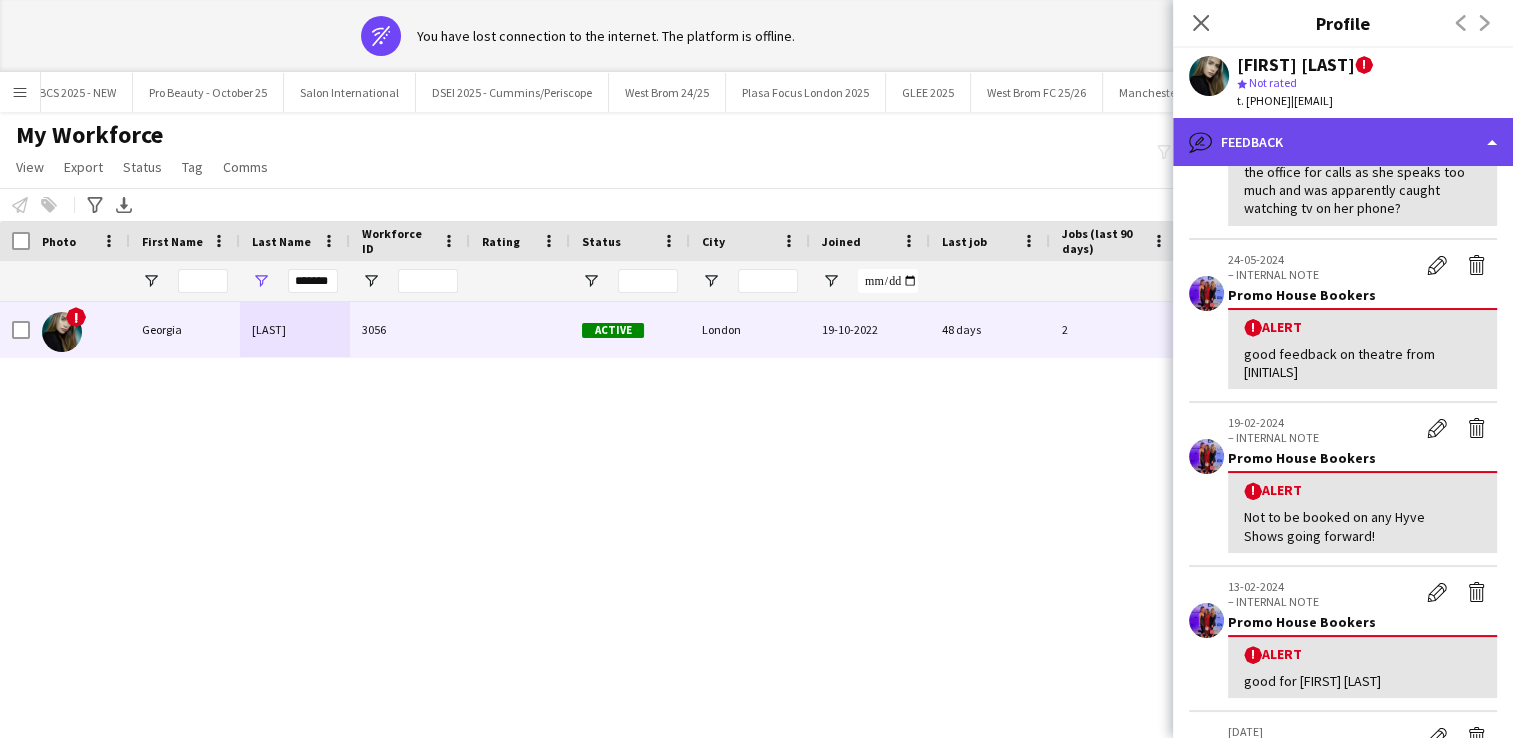 click on "bubble-pencil
Feedback" 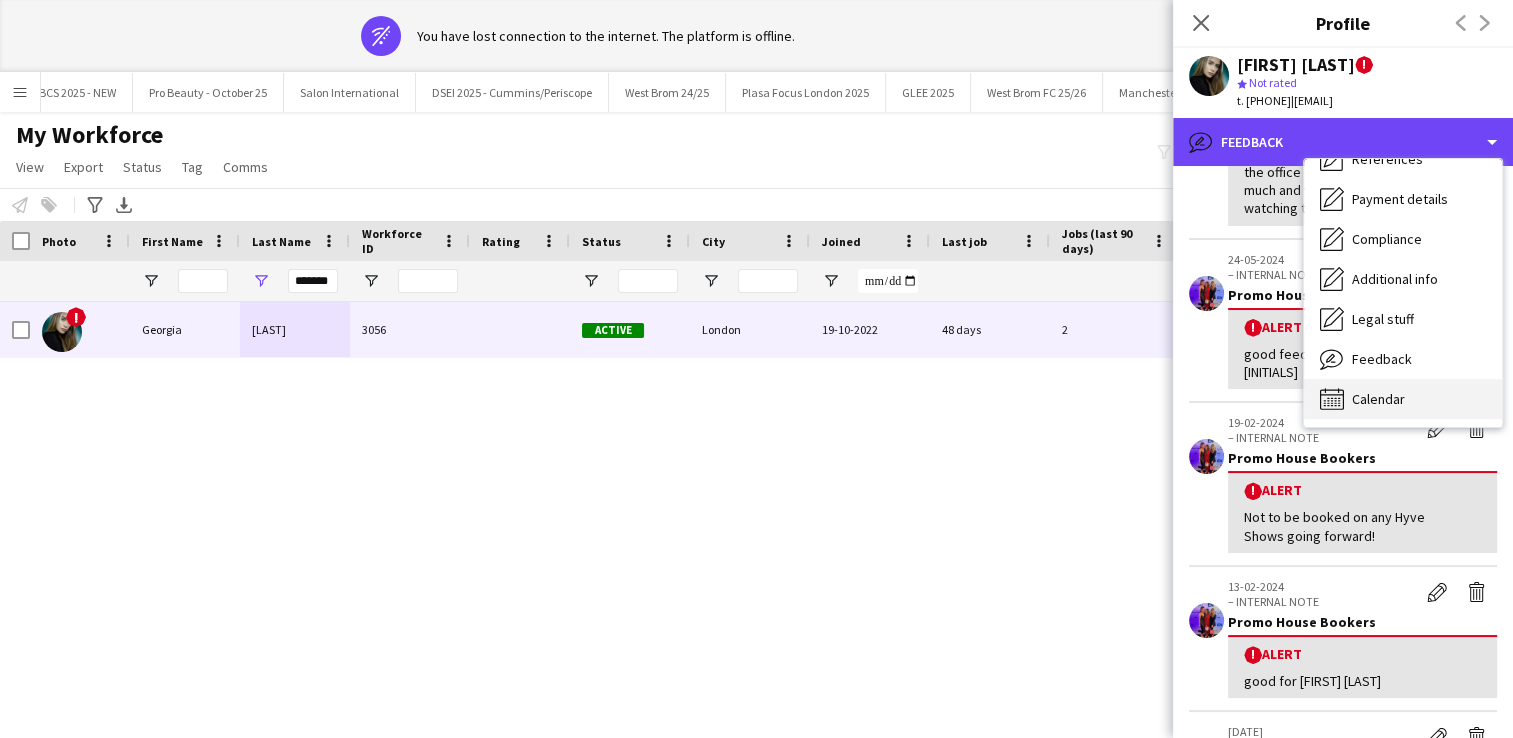 scroll, scrollTop: 227, scrollLeft: 0, axis: vertical 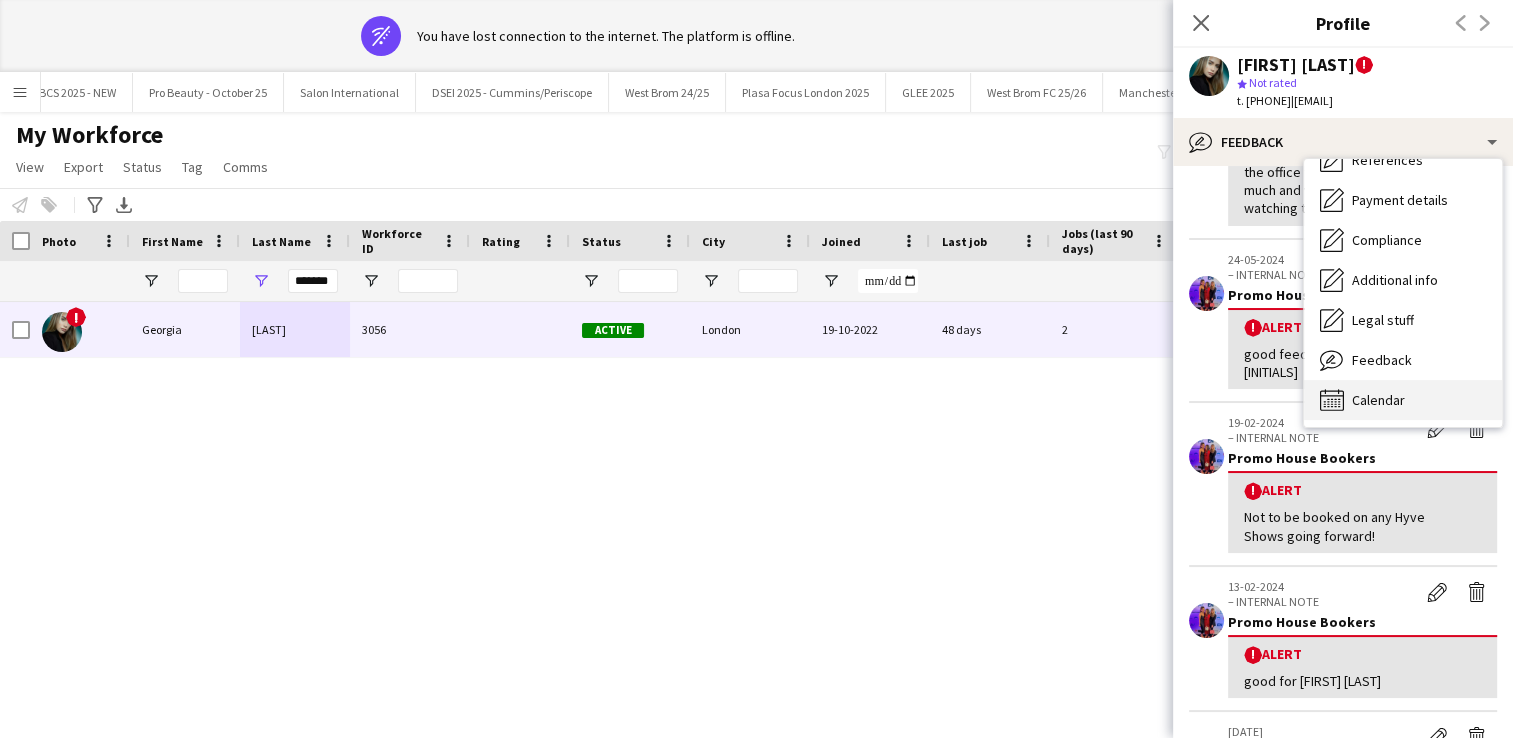 click on "Calendar" at bounding box center (1378, 400) 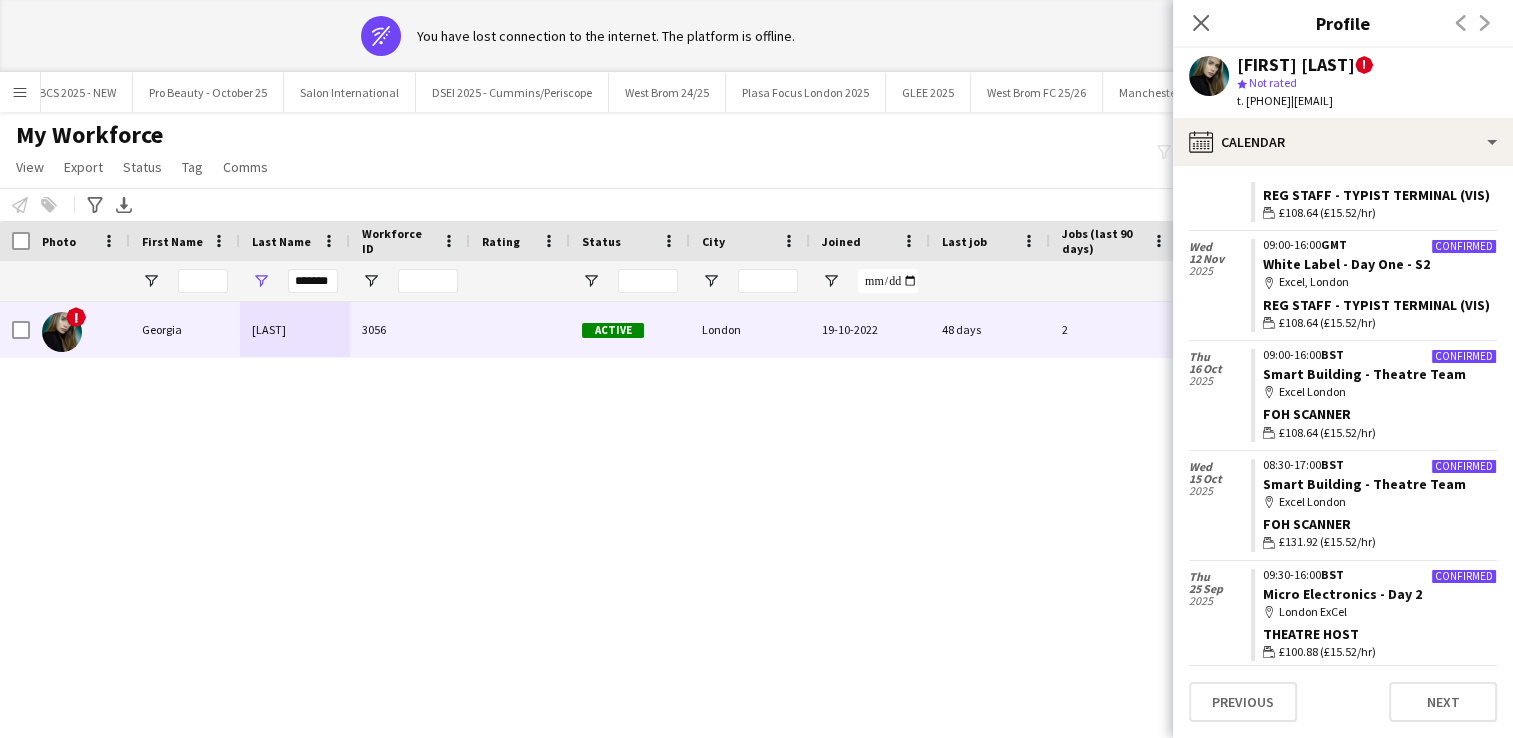scroll, scrollTop: 0, scrollLeft: 0, axis: both 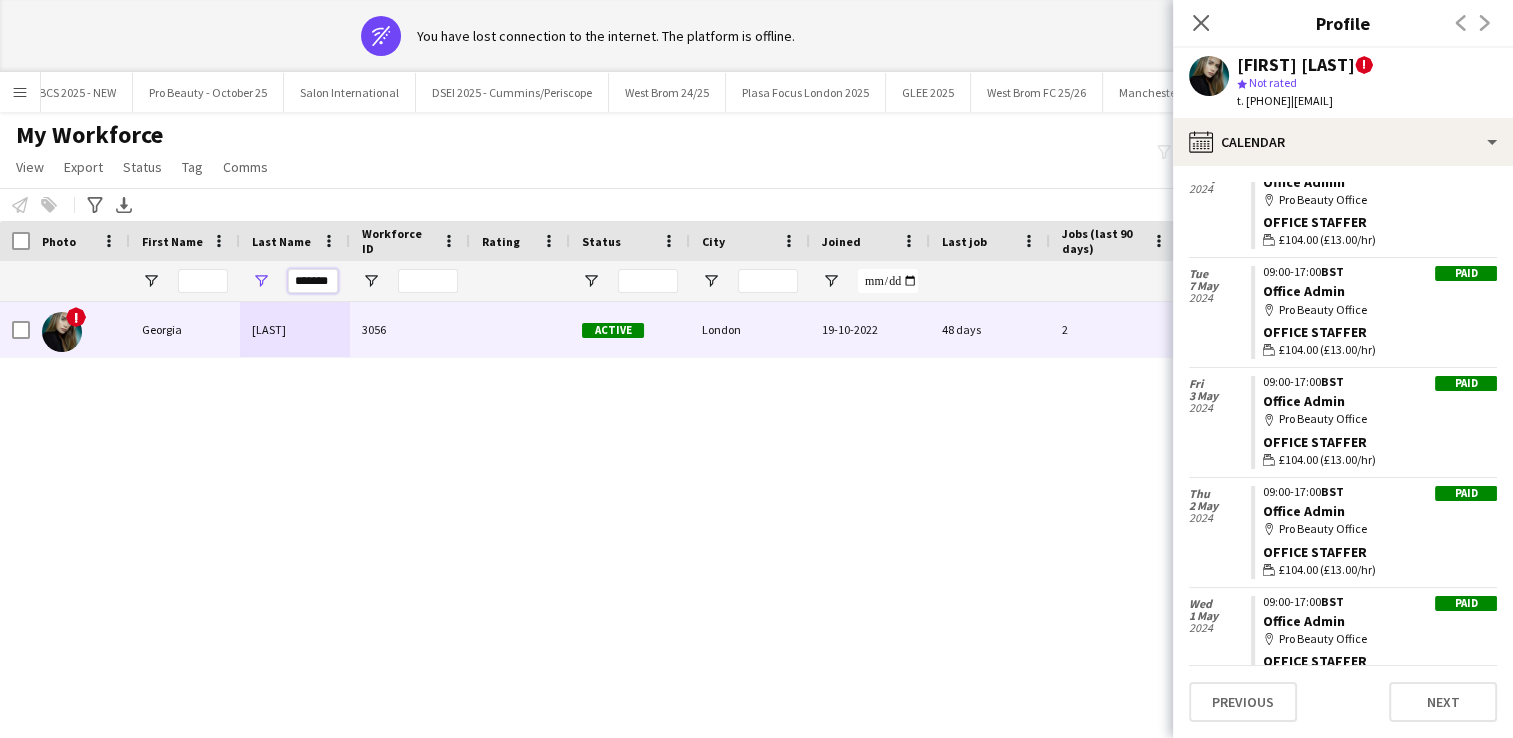 drag, startPoint x: 292, startPoint y: 282, endPoint x: 349, endPoint y: 273, distance: 57.706154 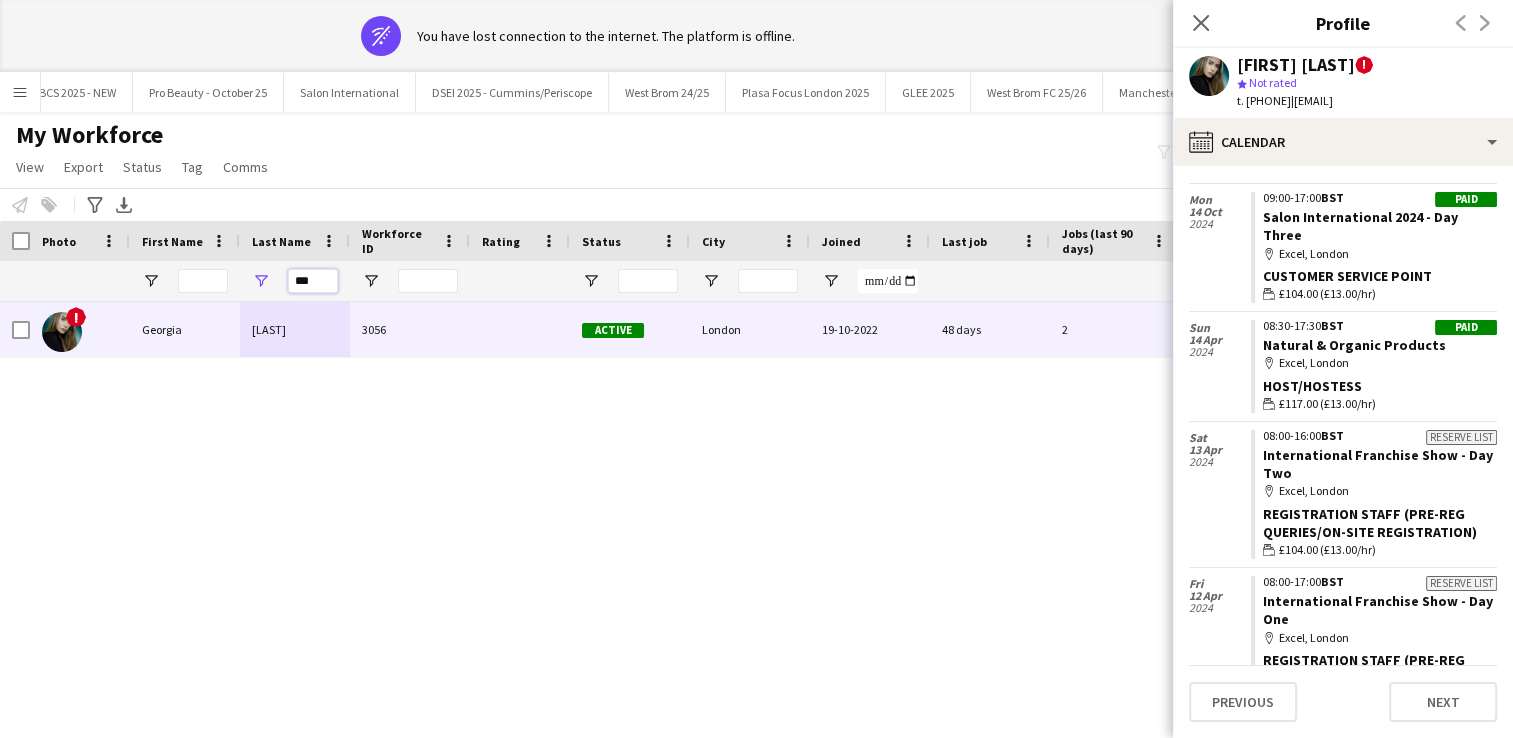 scroll, scrollTop: 6456, scrollLeft: 0, axis: vertical 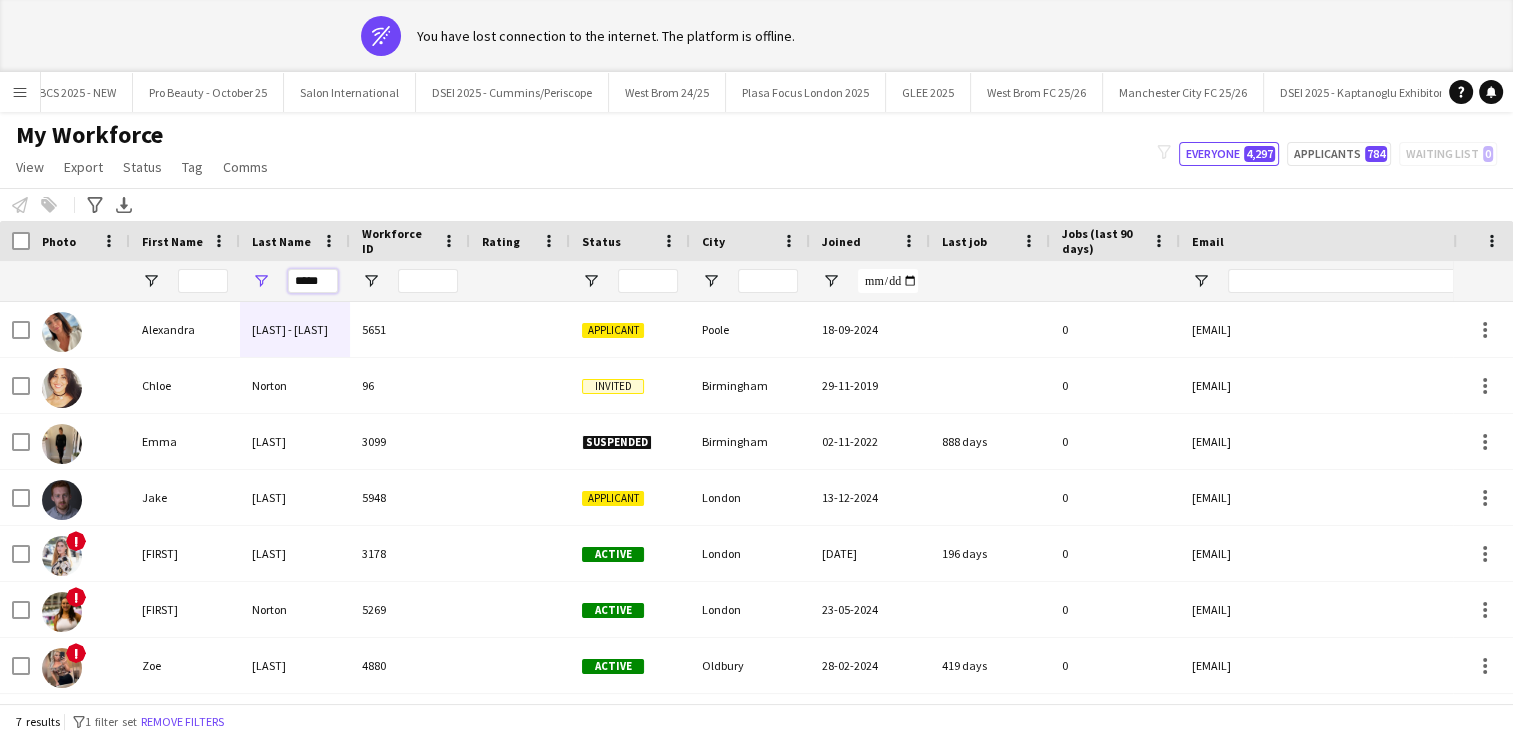 type on "*****" 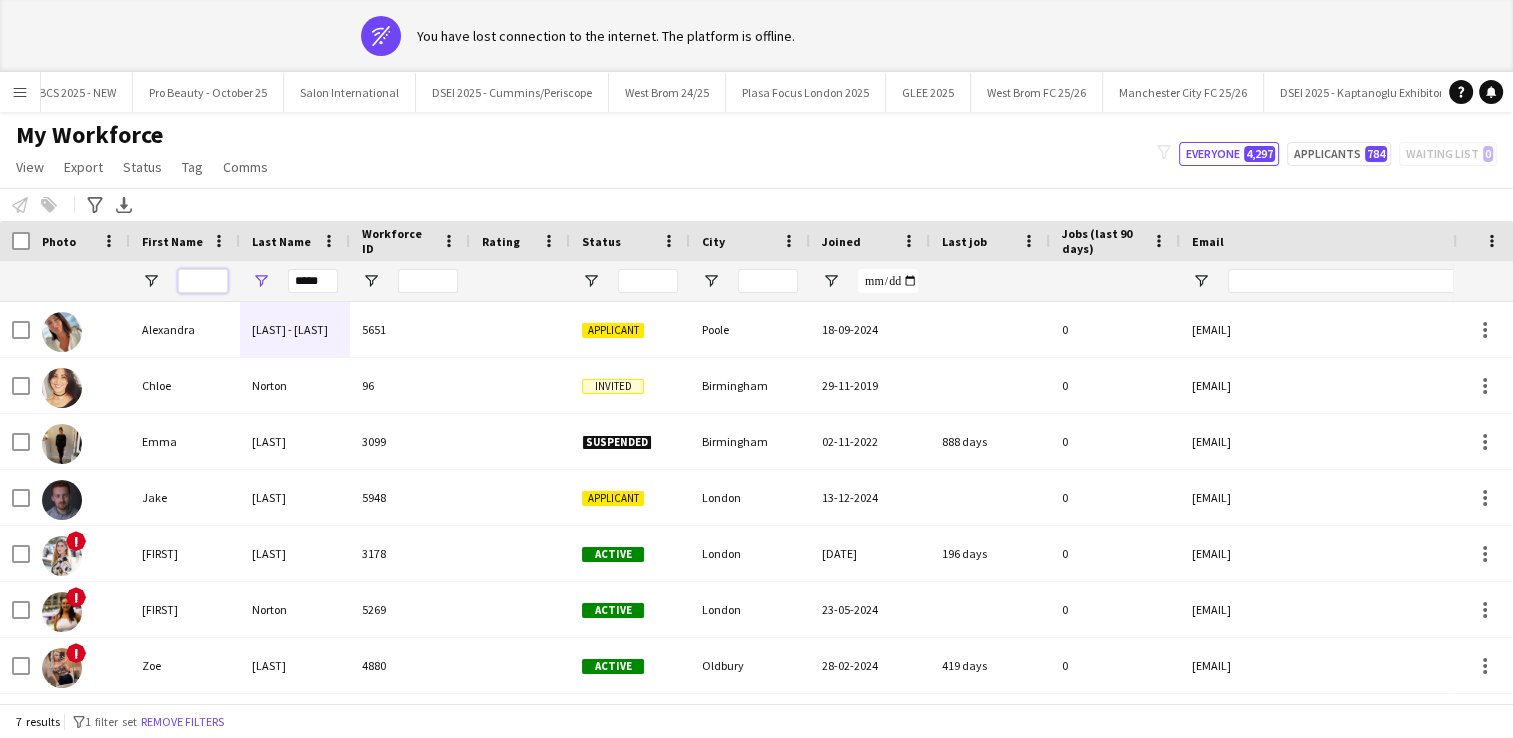 click at bounding box center (203, 281) 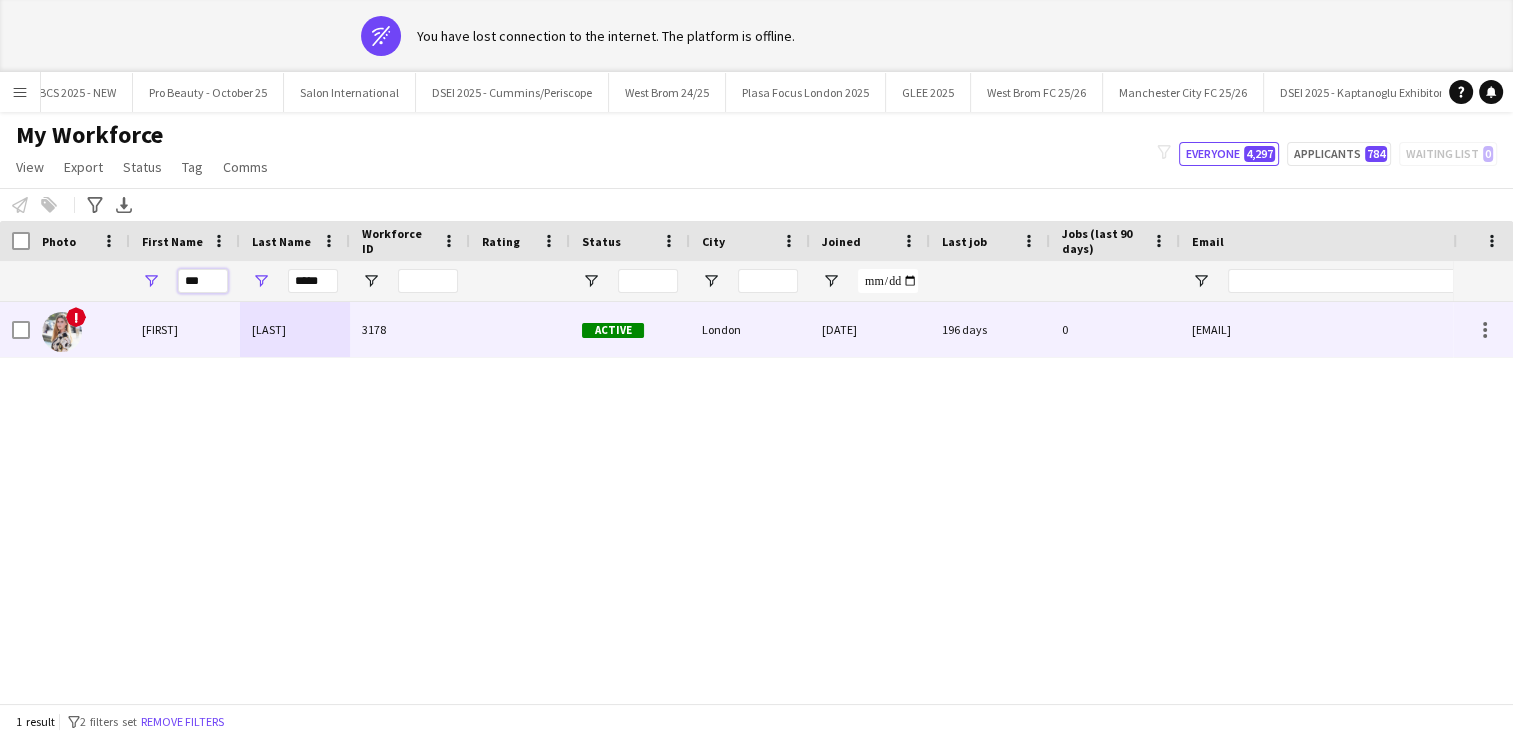 type on "***" 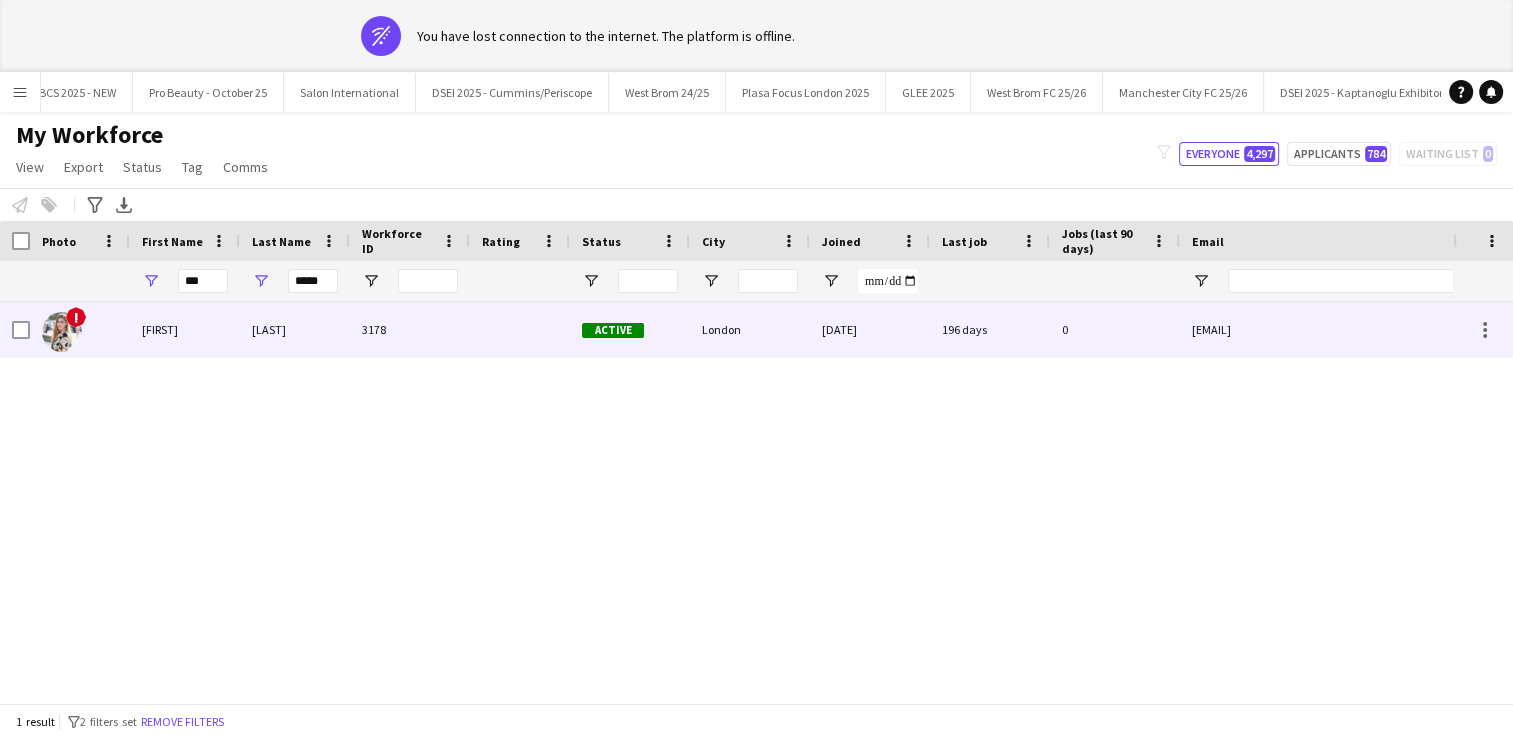 click on "[FIRST]" at bounding box center (185, 329) 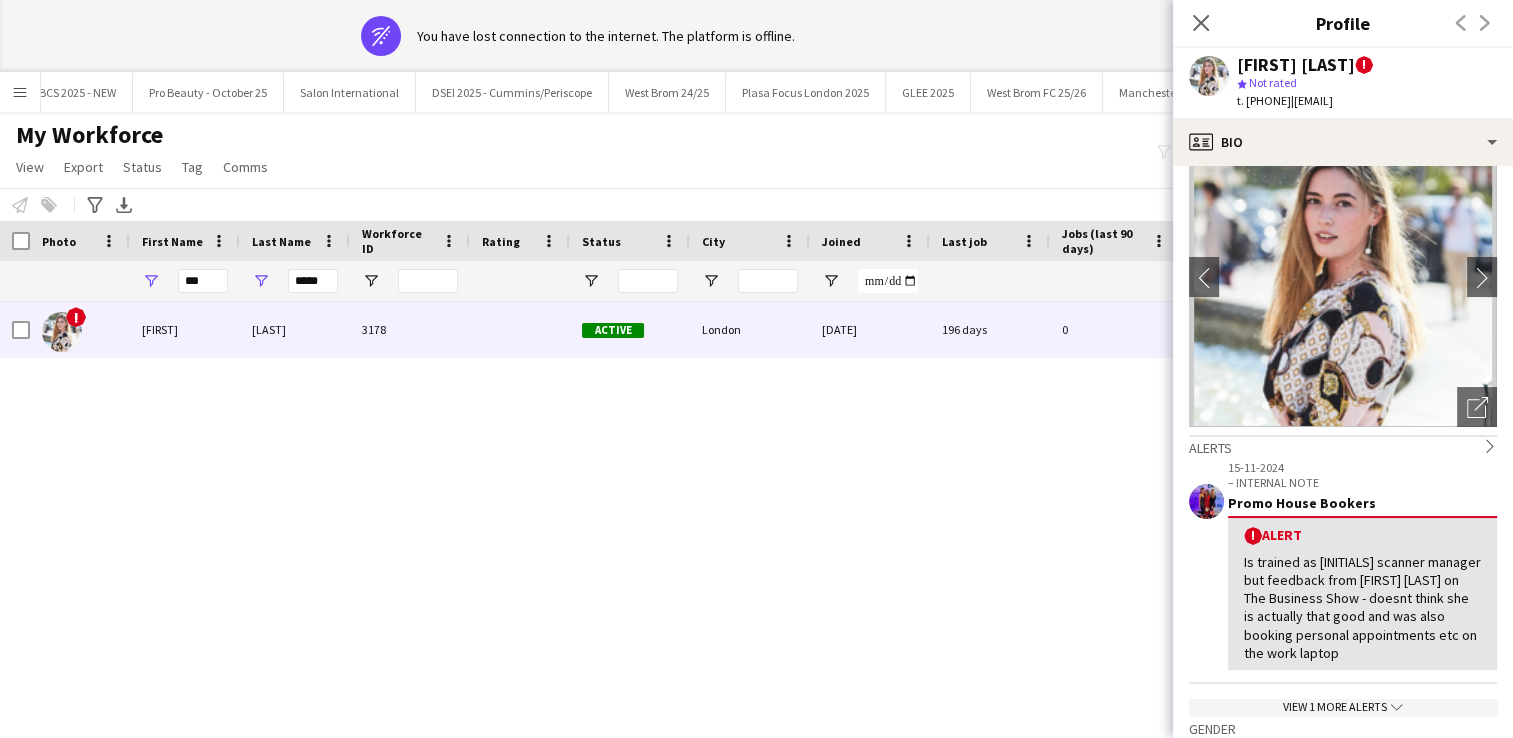 scroll, scrollTop: 60, scrollLeft: 0, axis: vertical 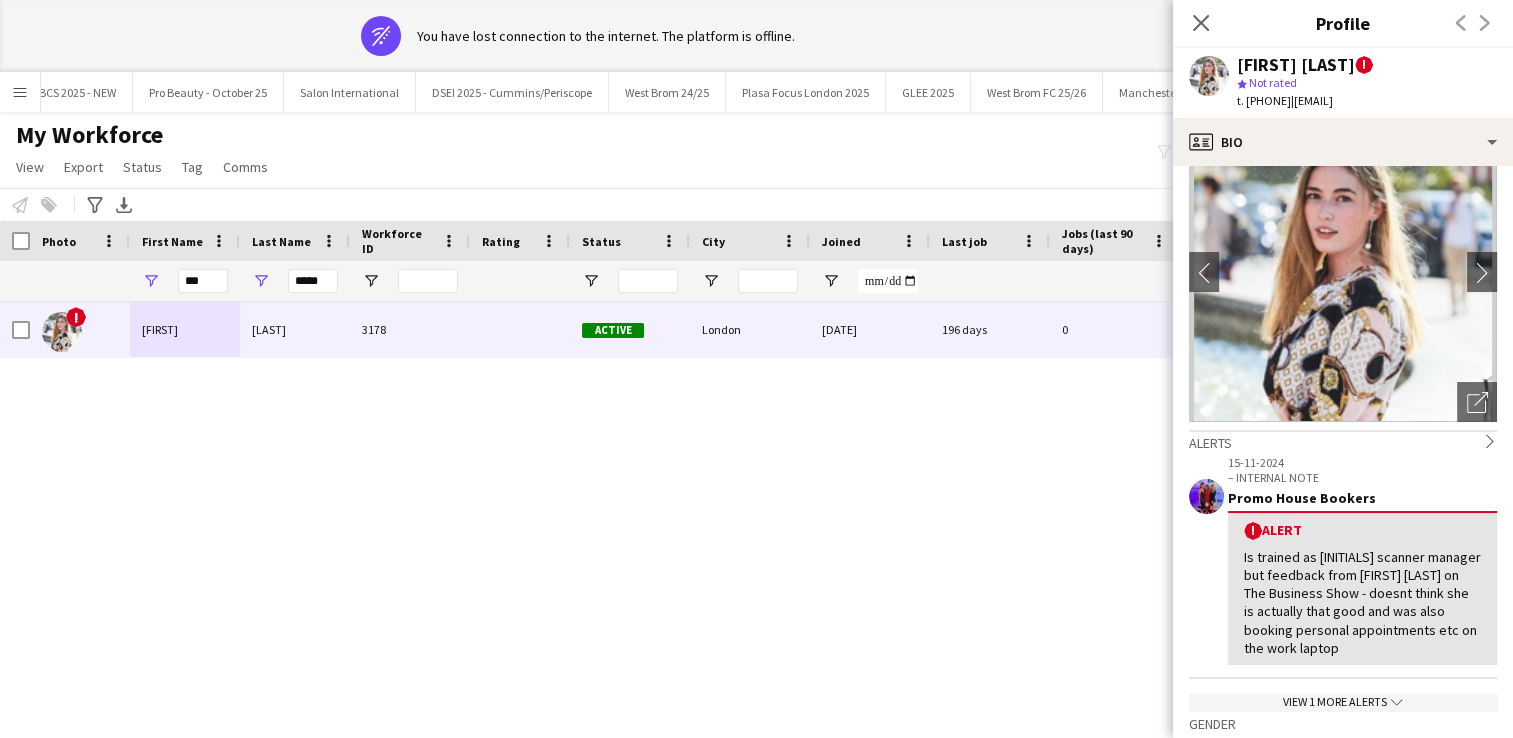 click on "View 1 more alerts
chevron-down" 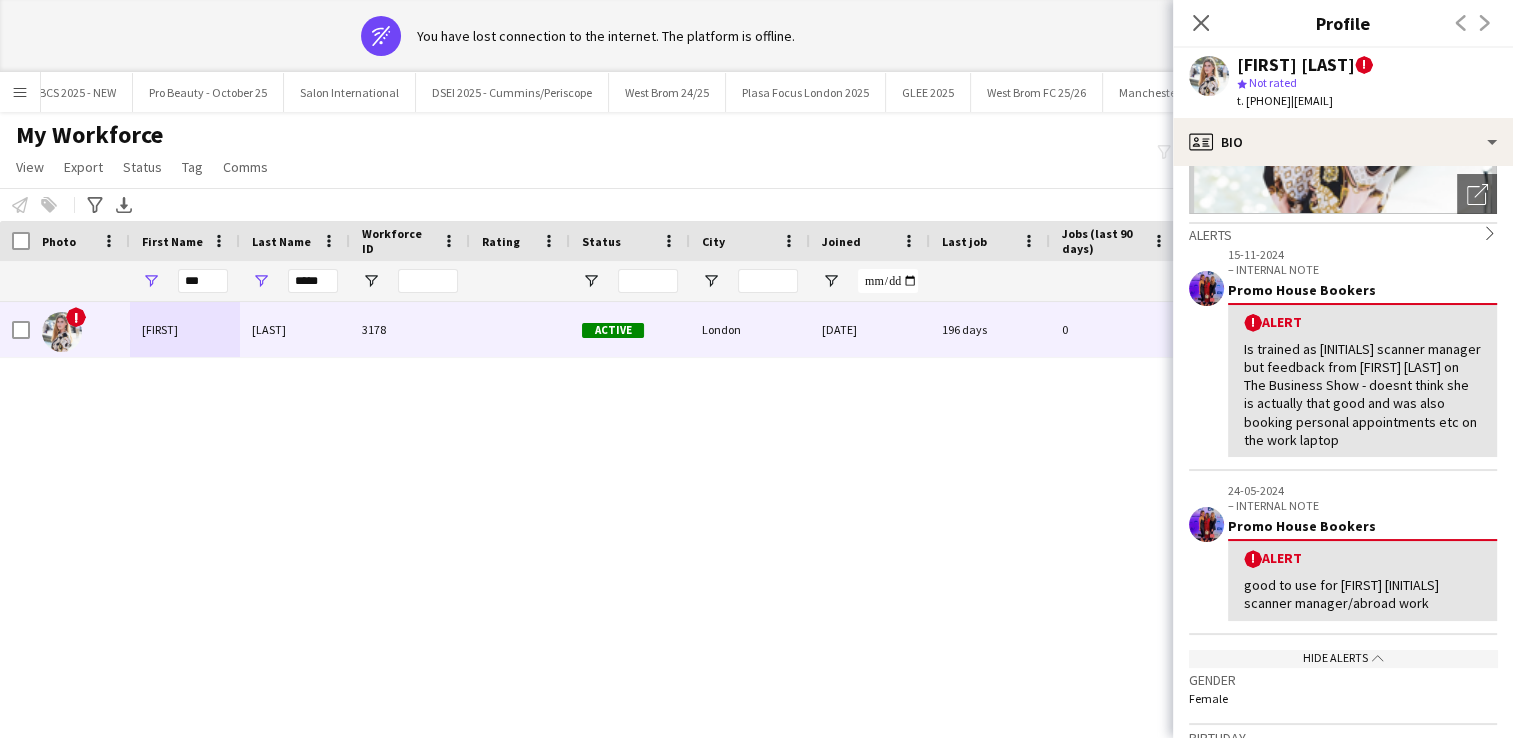 scroll, scrollTop: 0, scrollLeft: 0, axis: both 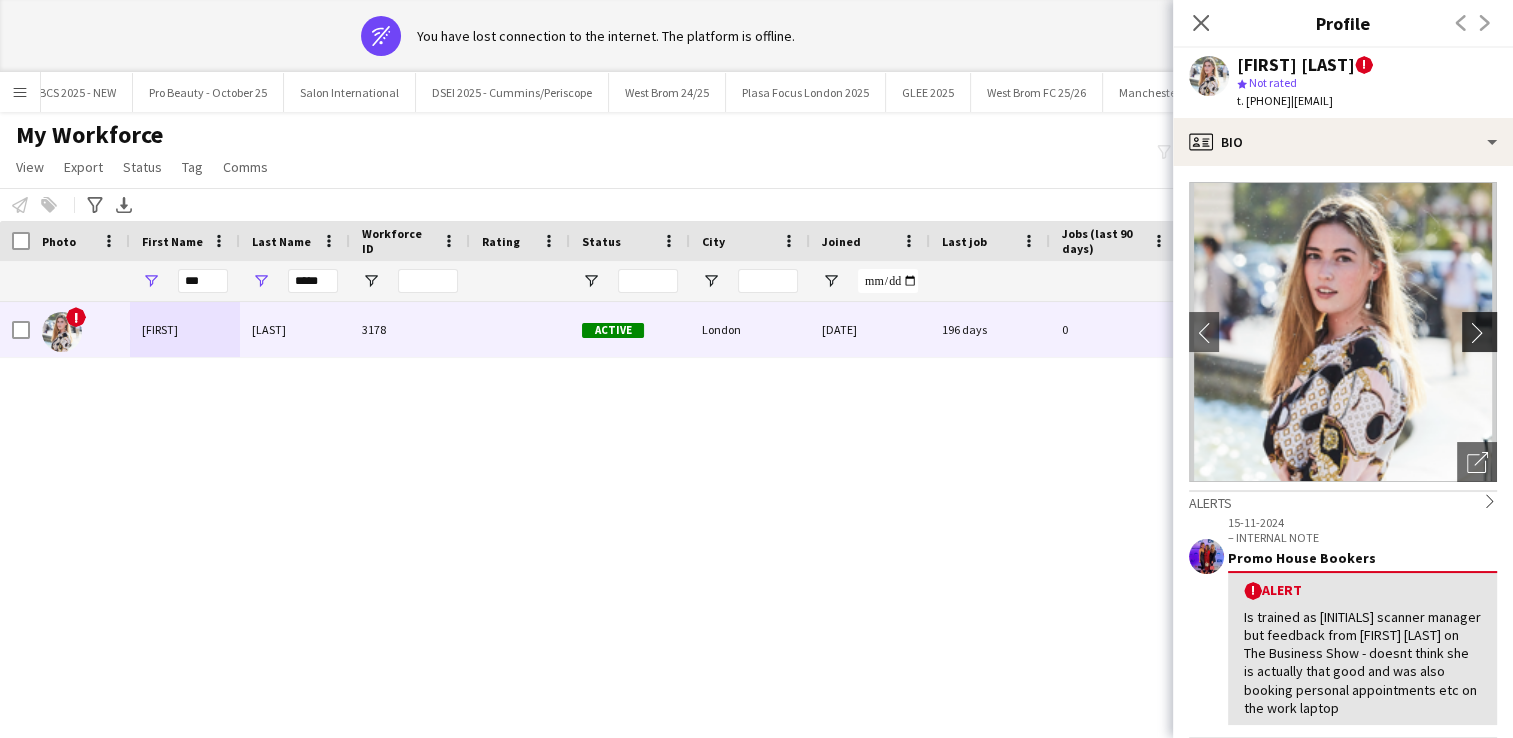 click on "chevron-right" 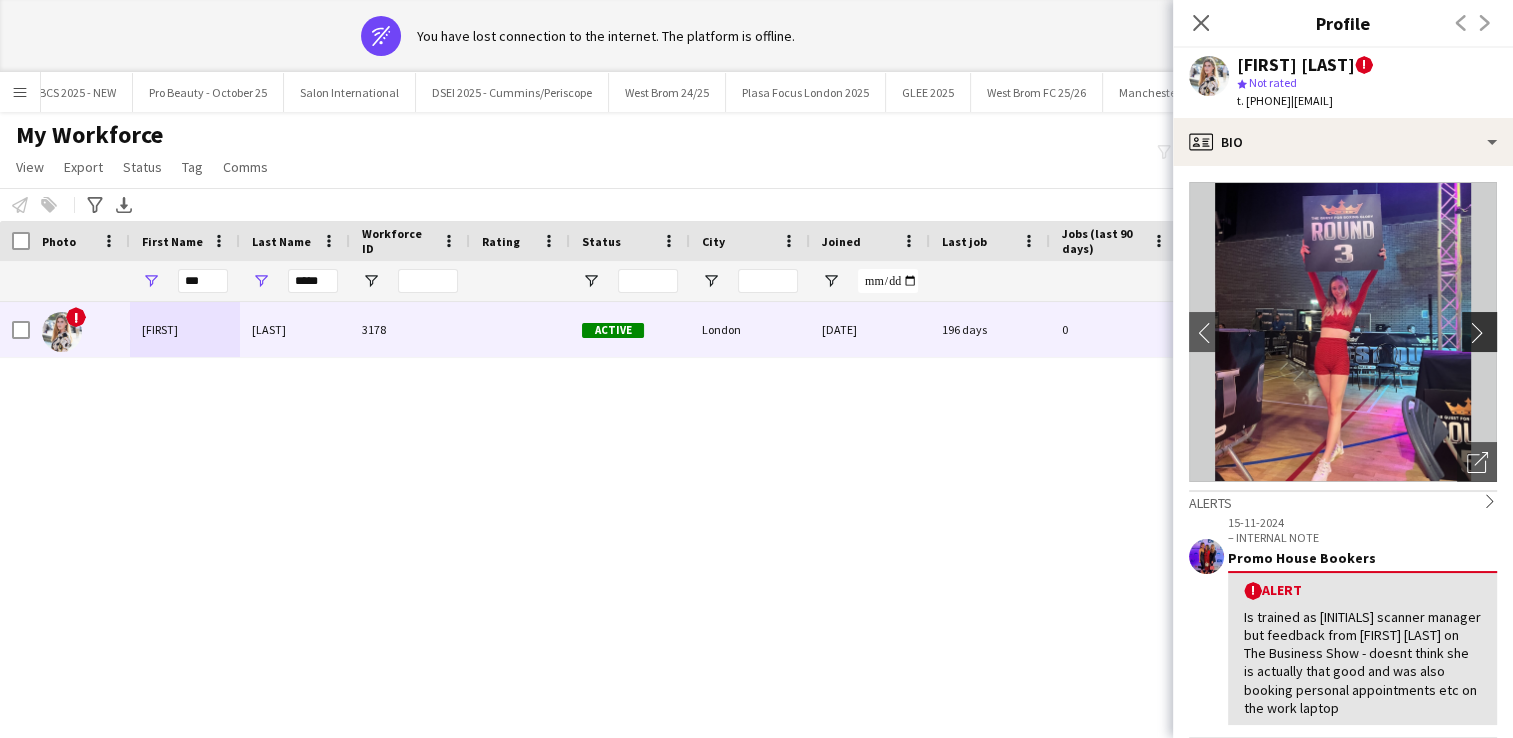 click on "chevron-right" 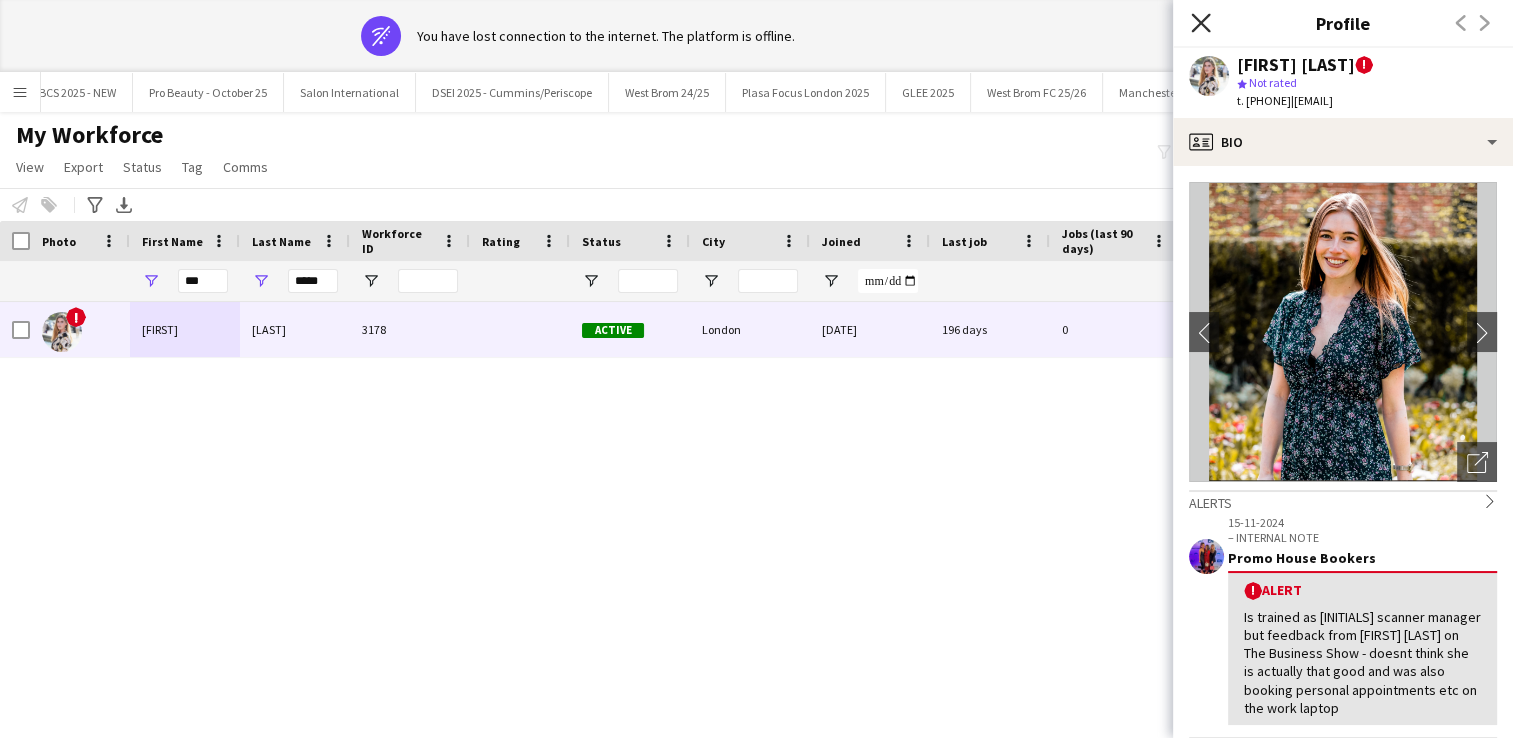 click 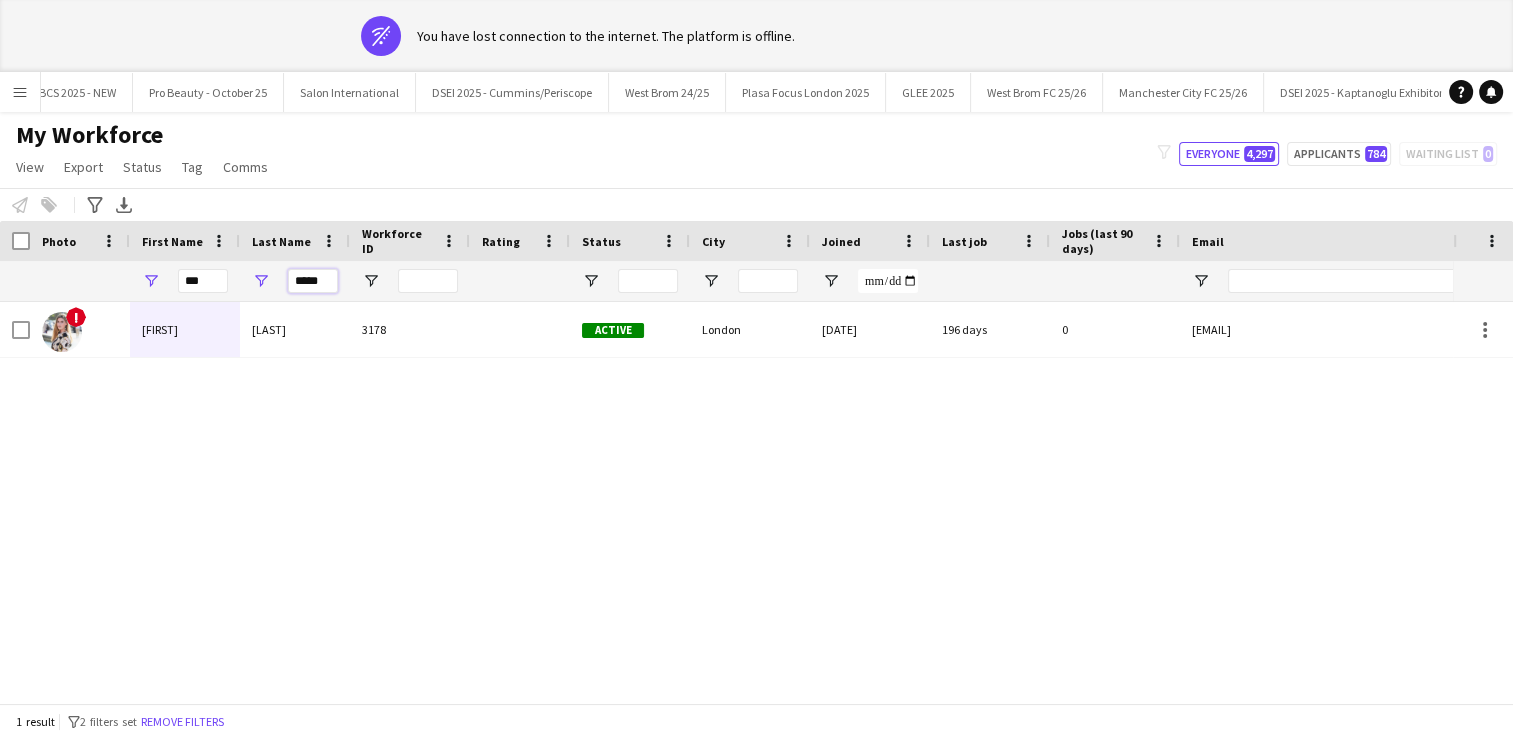 drag, startPoint x: 328, startPoint y: 282, endPoint x: 243, endPoint y: 274, distance: 85.37564 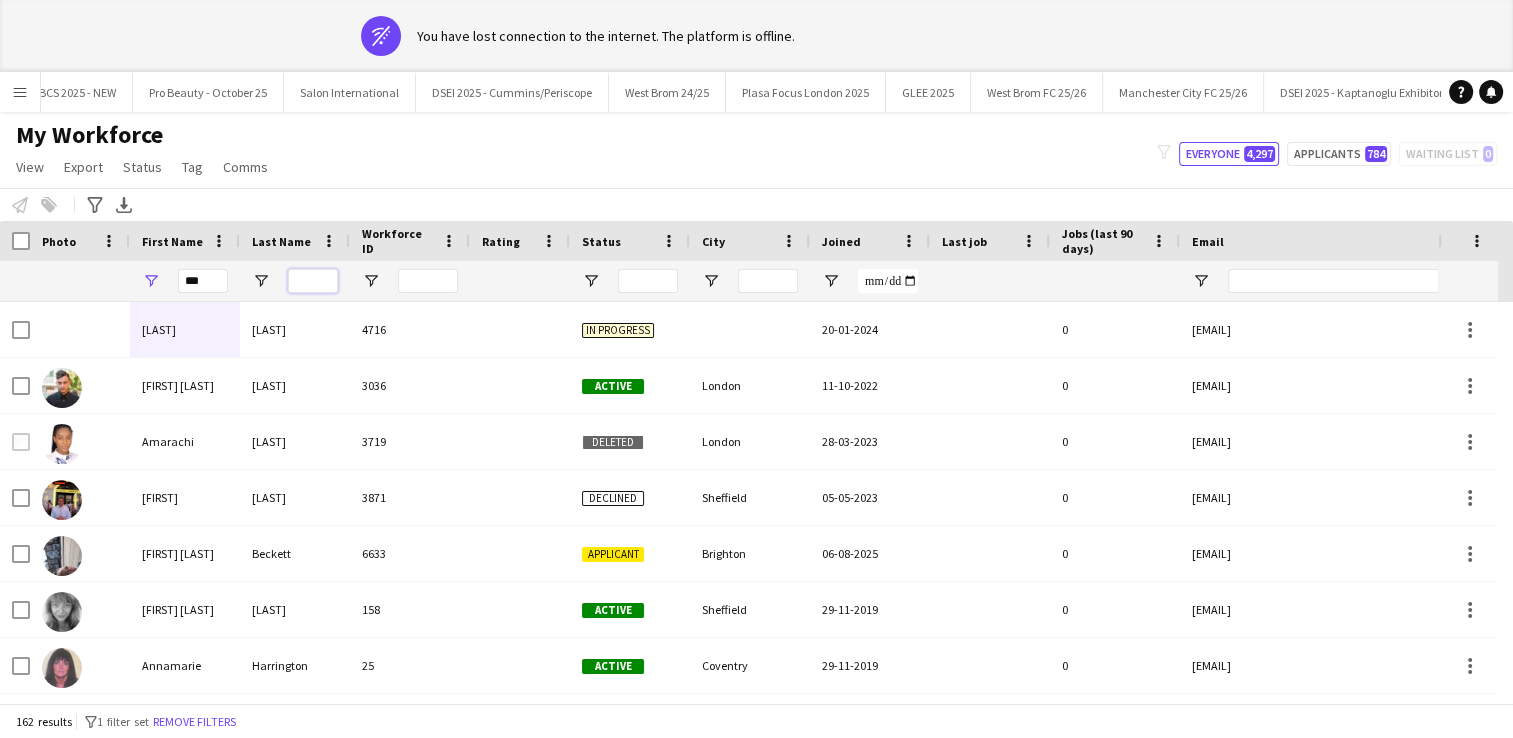 type 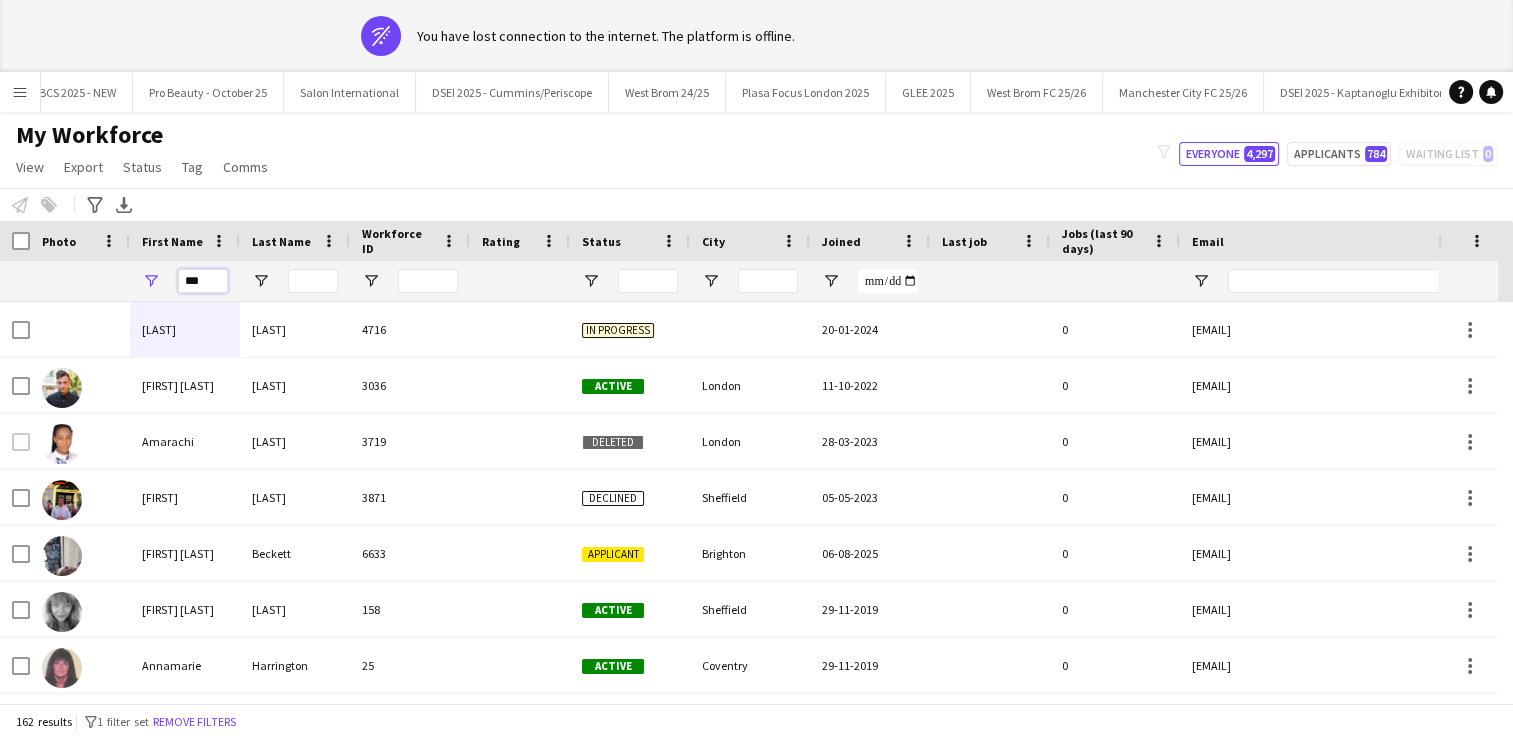 drag, startPoint x: 216, startPoint y: 283, endPoint x: 140, endPoint y: 270, distance: 77.10383 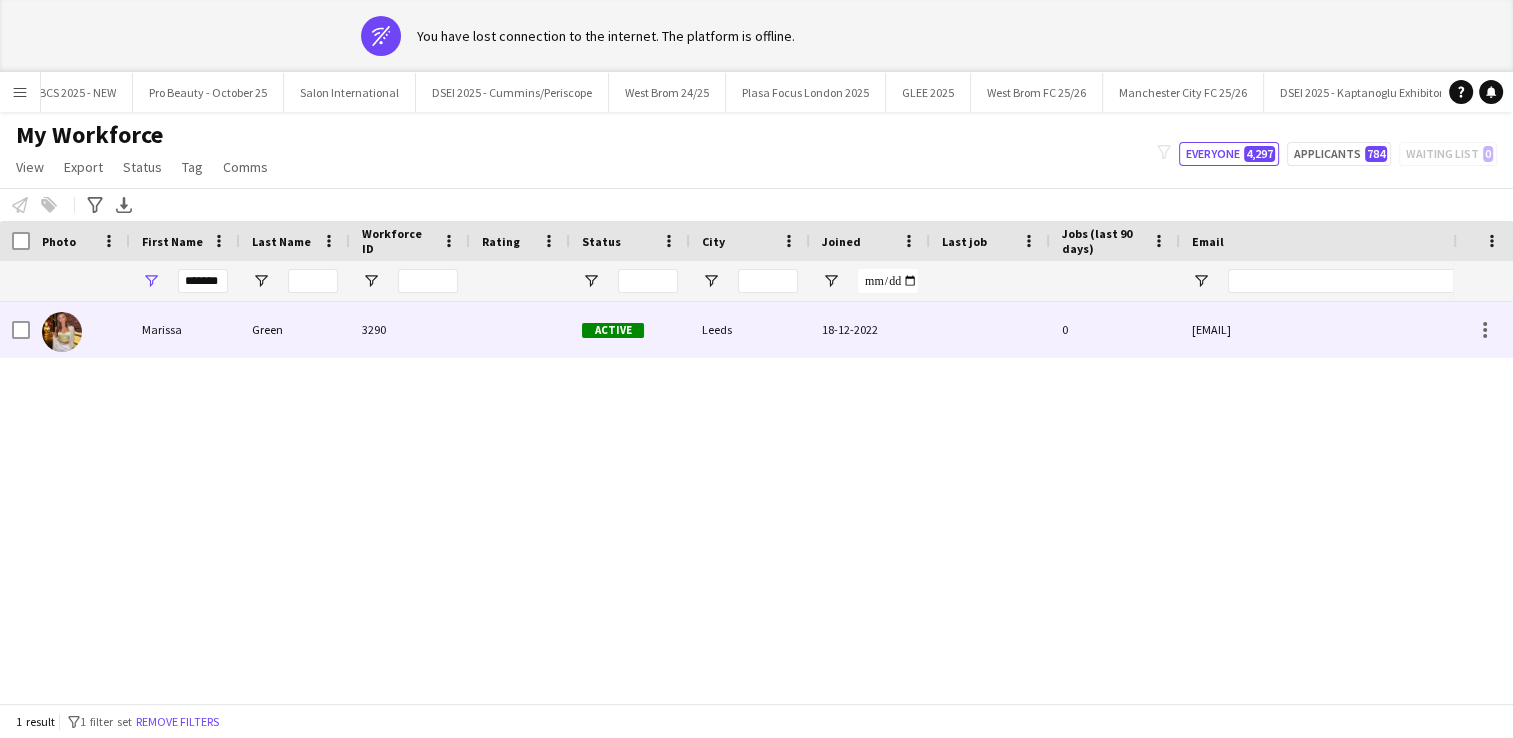 click on "Marissa" at bounding box center [185, 329] 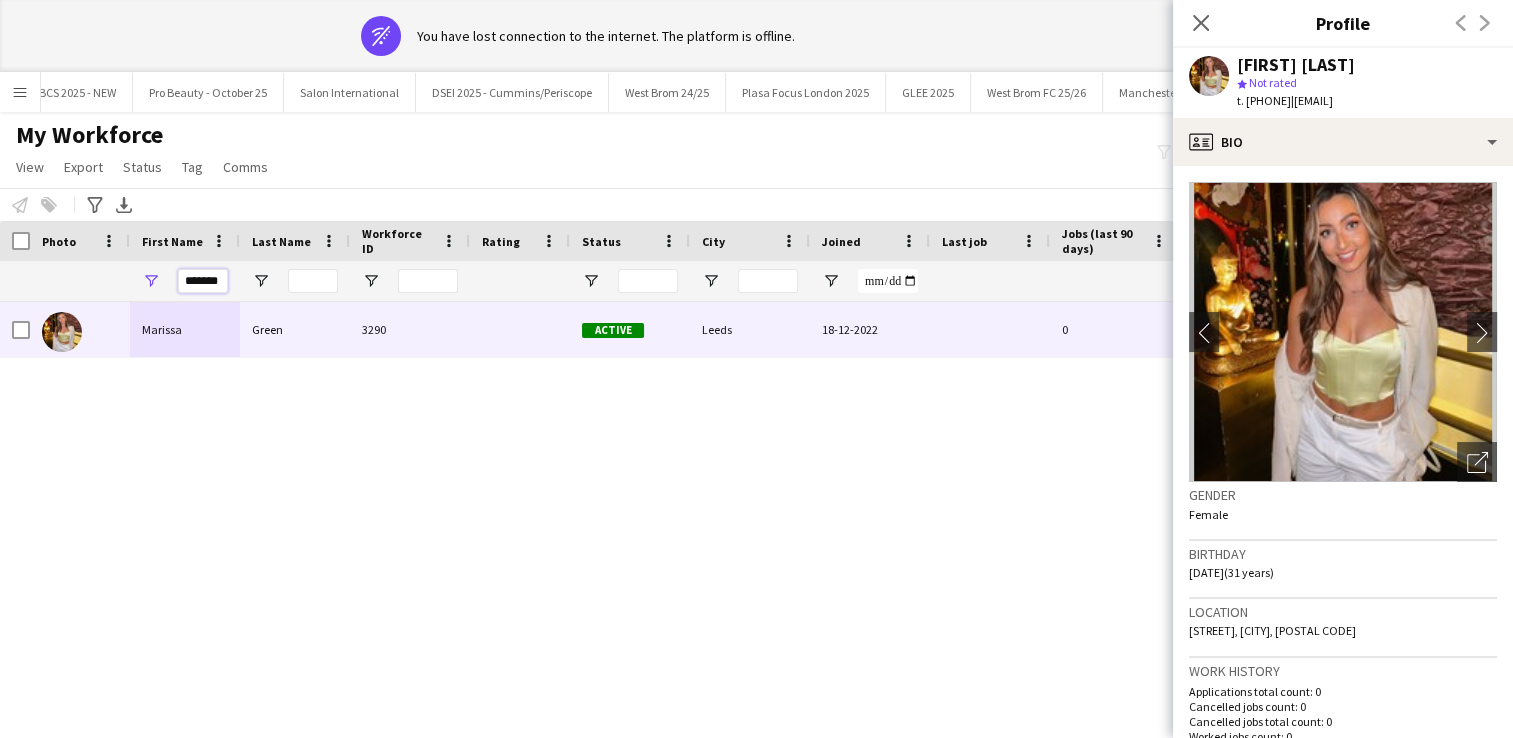 click on "*******" at bounding box center [203, 281] 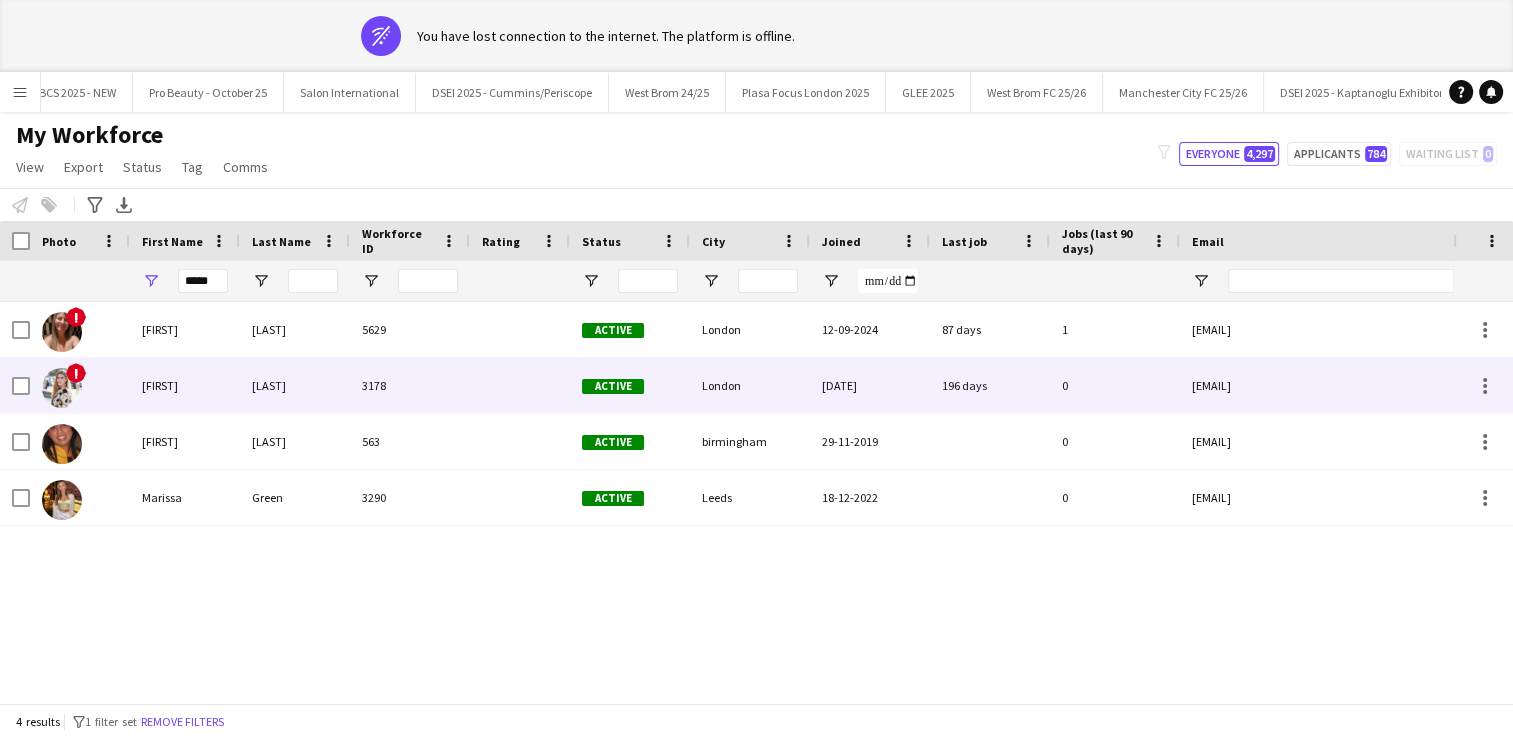 click on "[FIRST]" at bounding box center (185, 385) 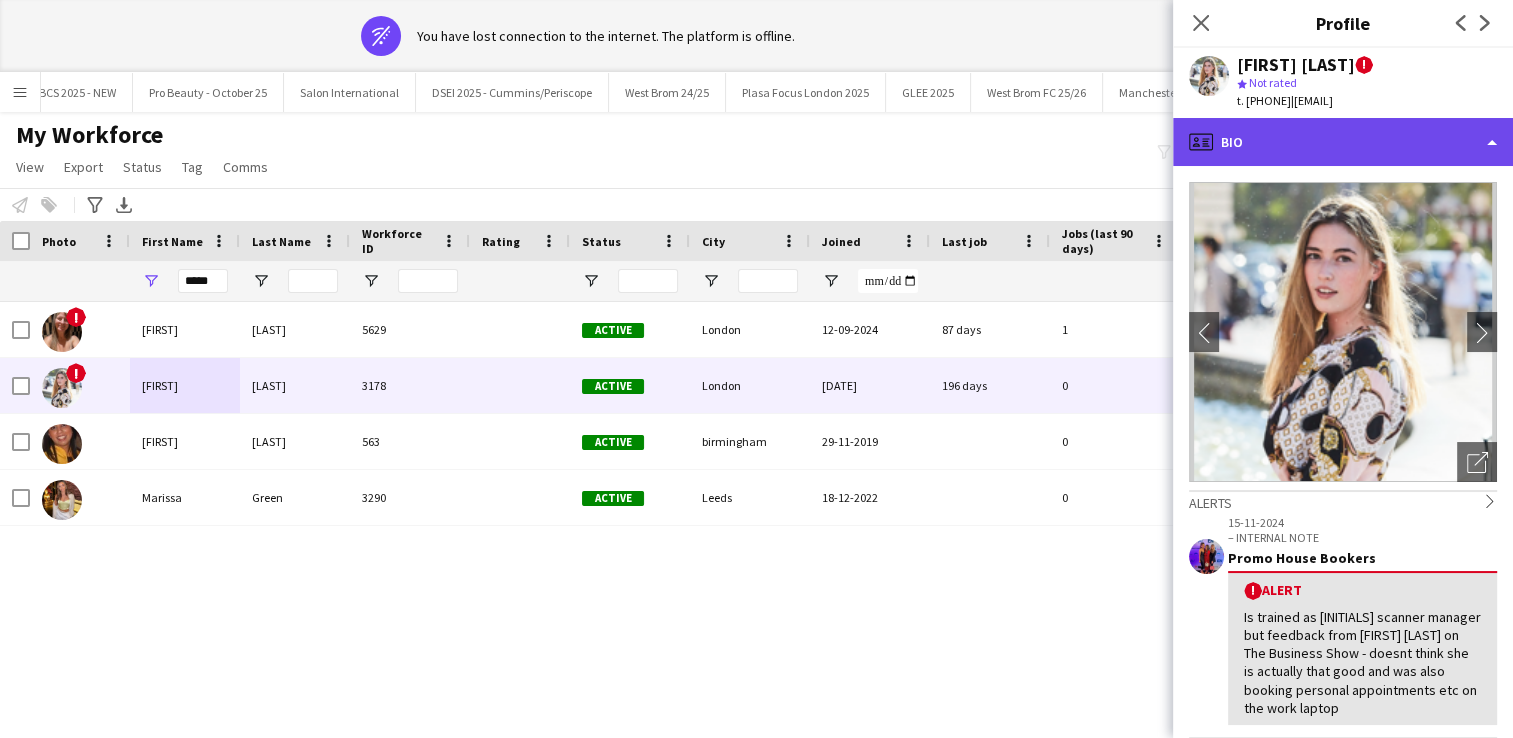 click on "profile
Bio" 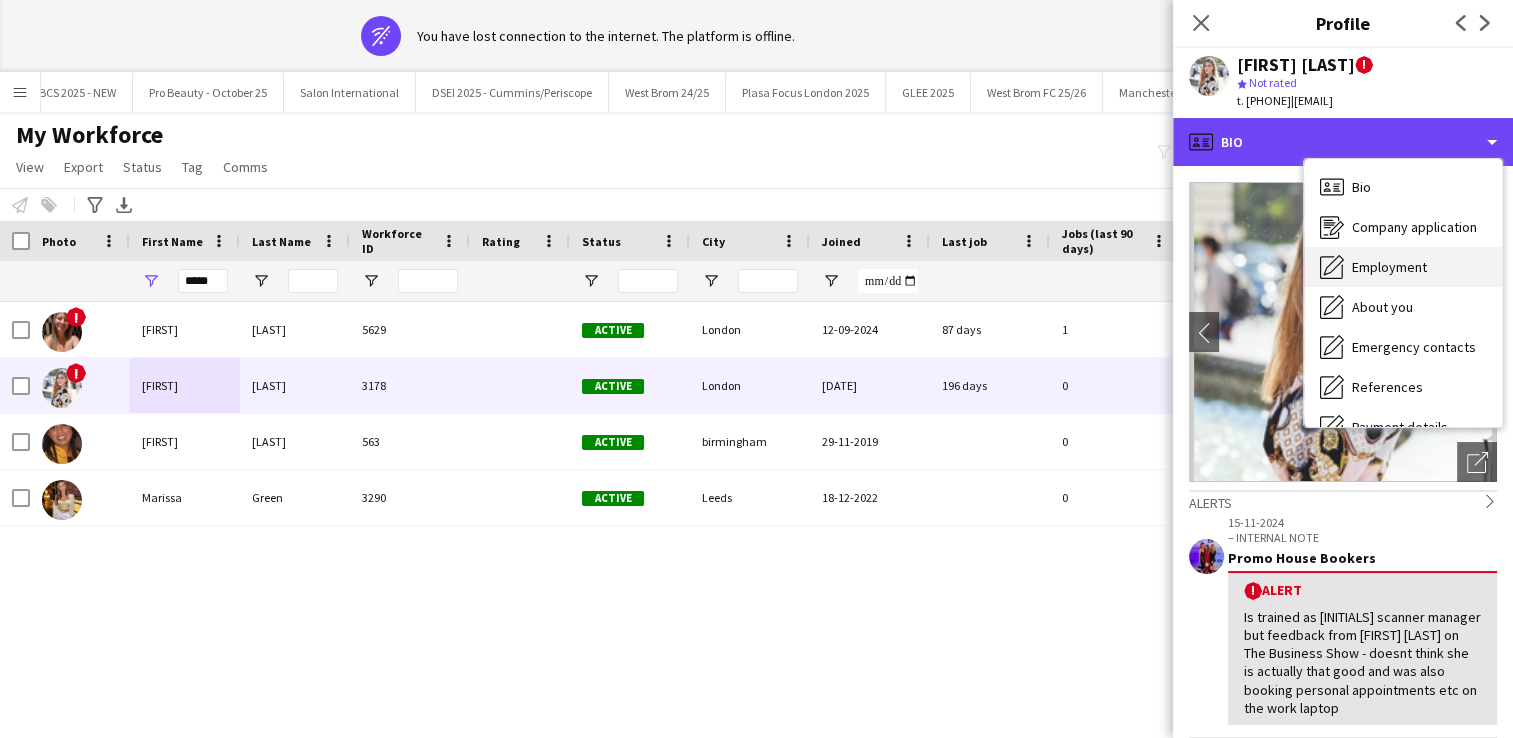 scroll, scrollTop: 228, scrollLeft: 0, axis: vertical 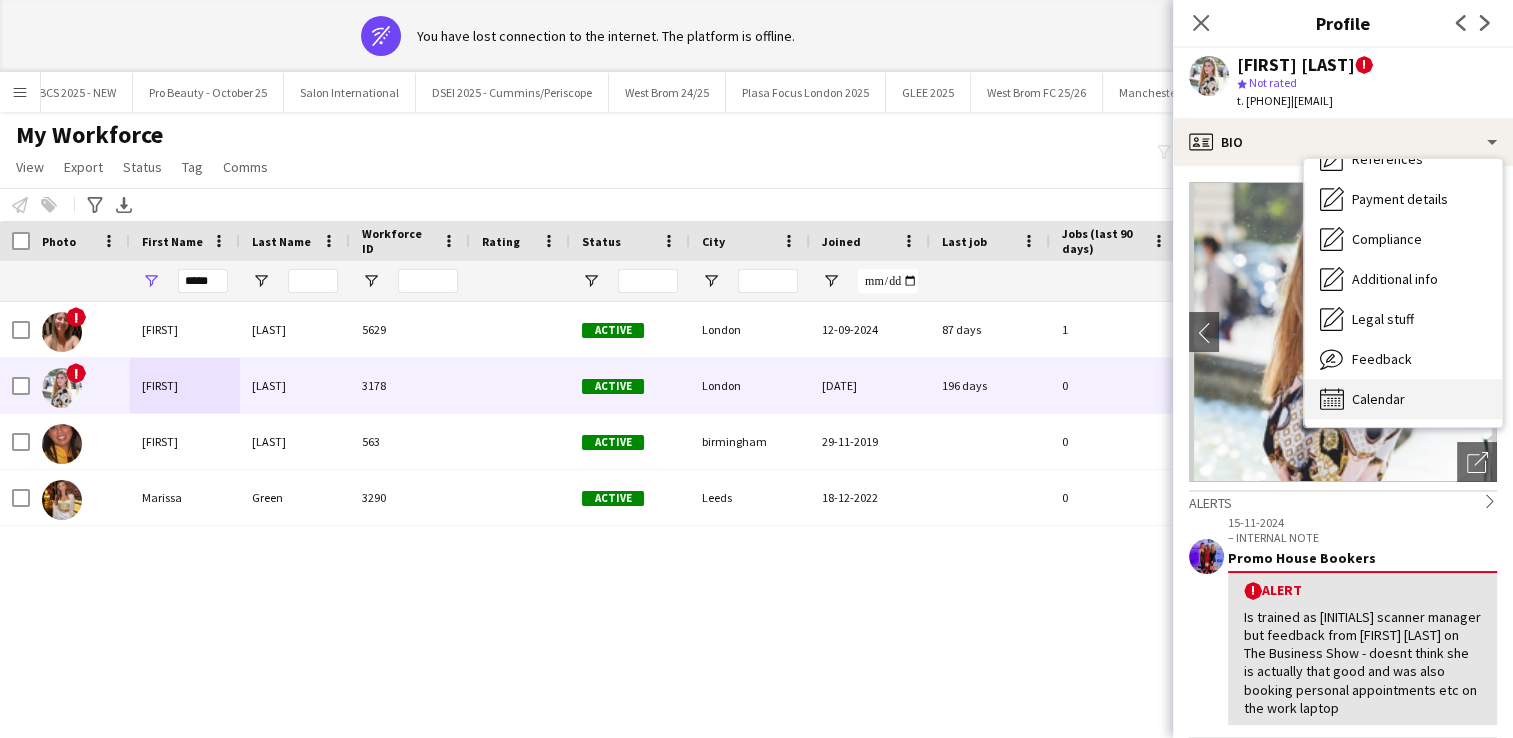 click on "Calendar" at bounding box center [1378, 399] 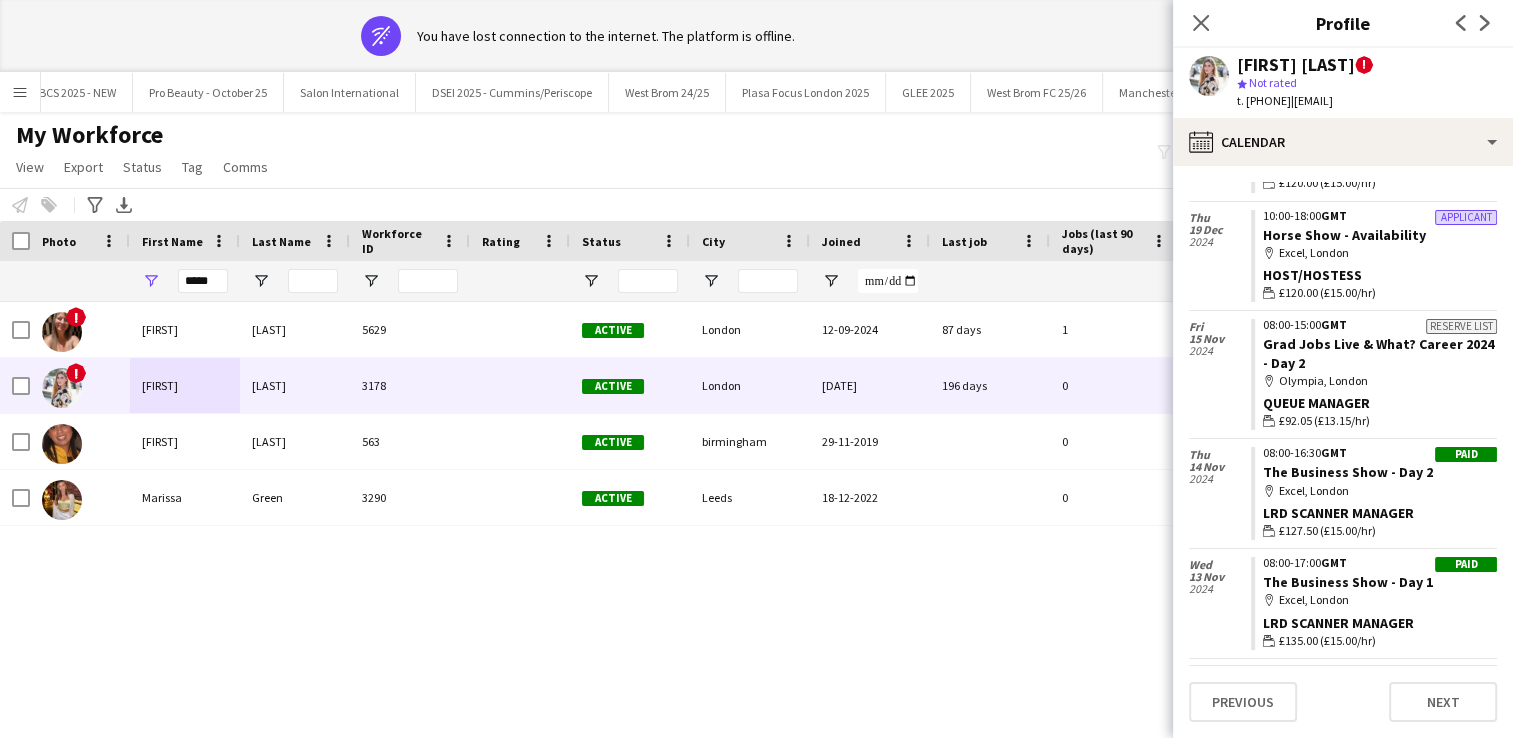 scroll, scrollTop: 3265, scrollLeft: 0, axis: vertical 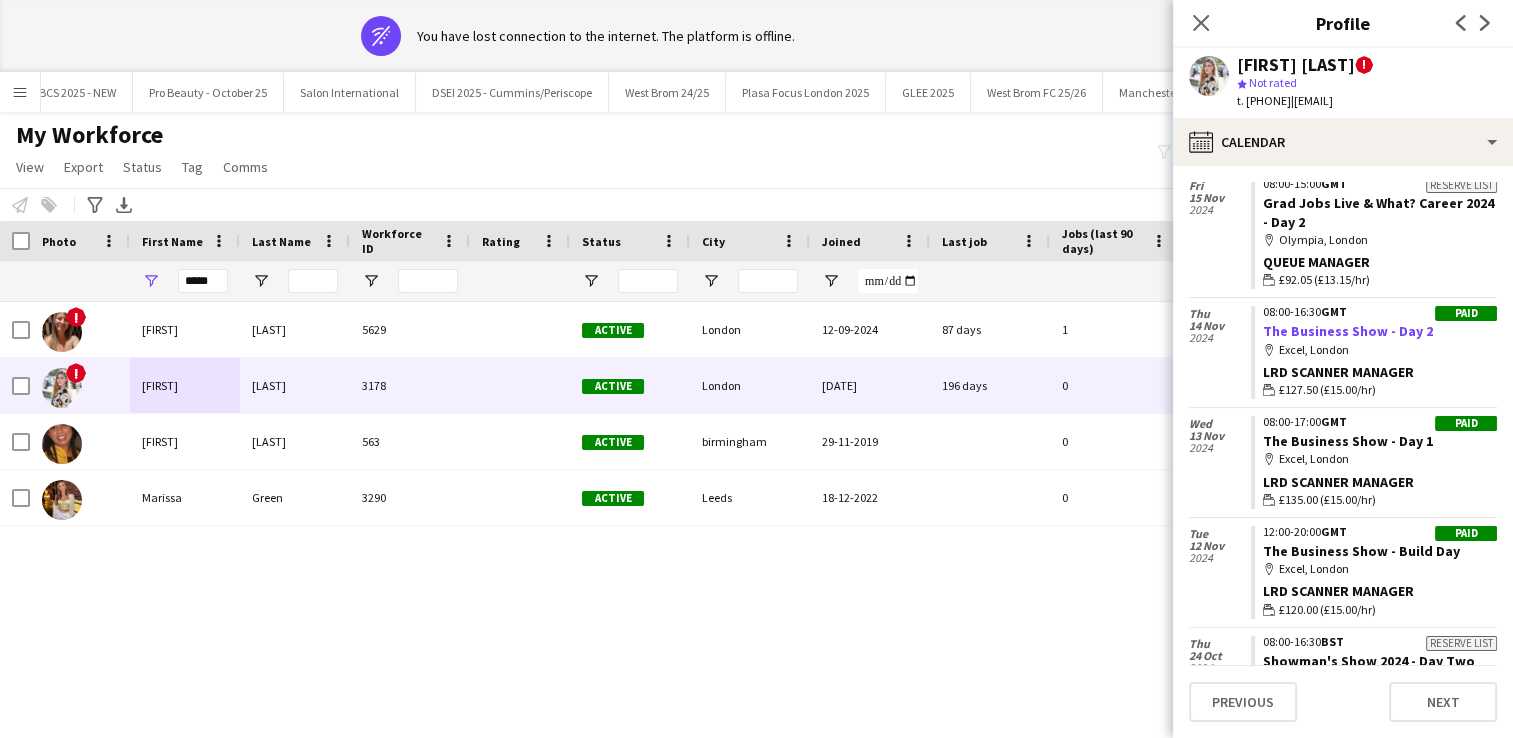click on "The Business Show - Day 2" 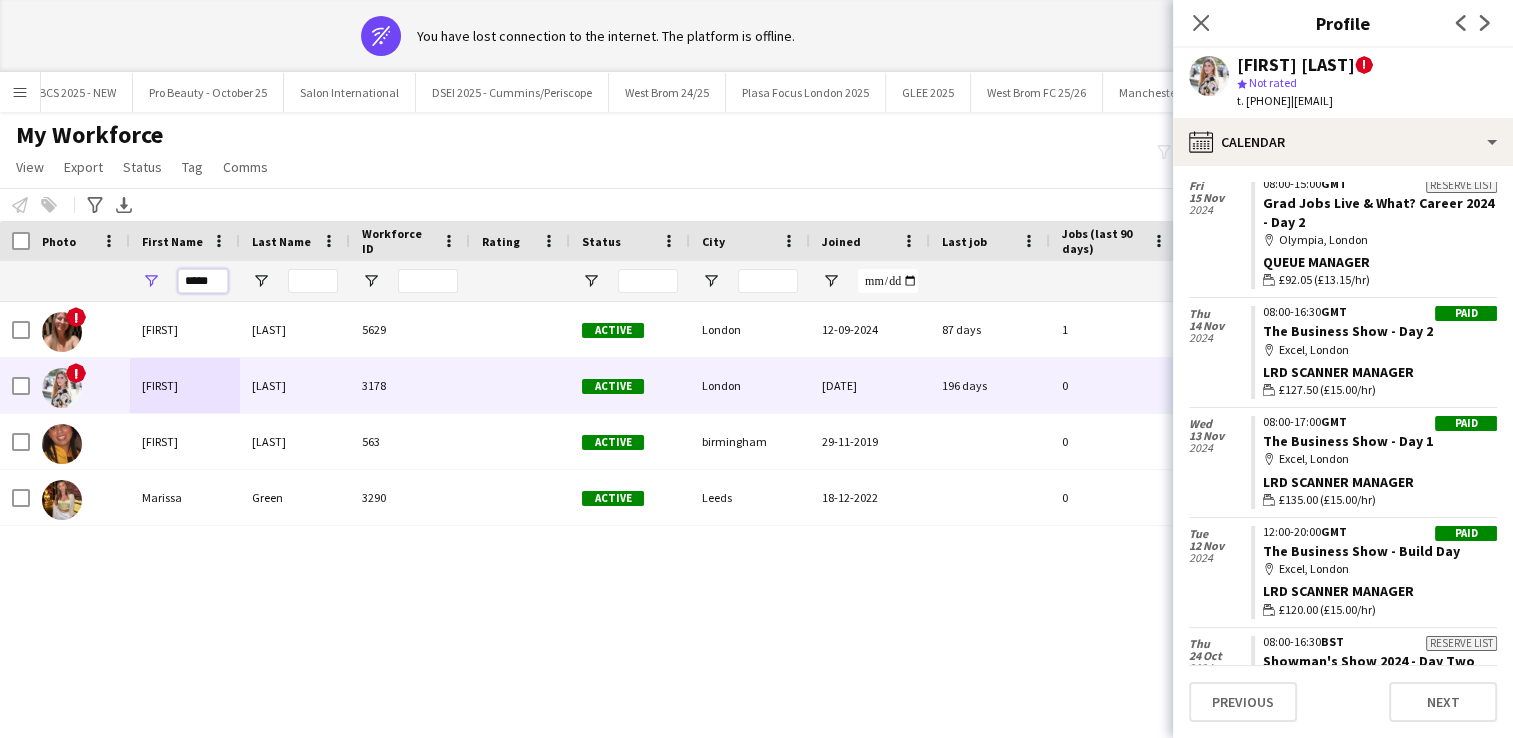 drag, startPoint x: 209, startPoint y: 286, endPoint x: 221, endPoint y: 283, distance: 12.369317 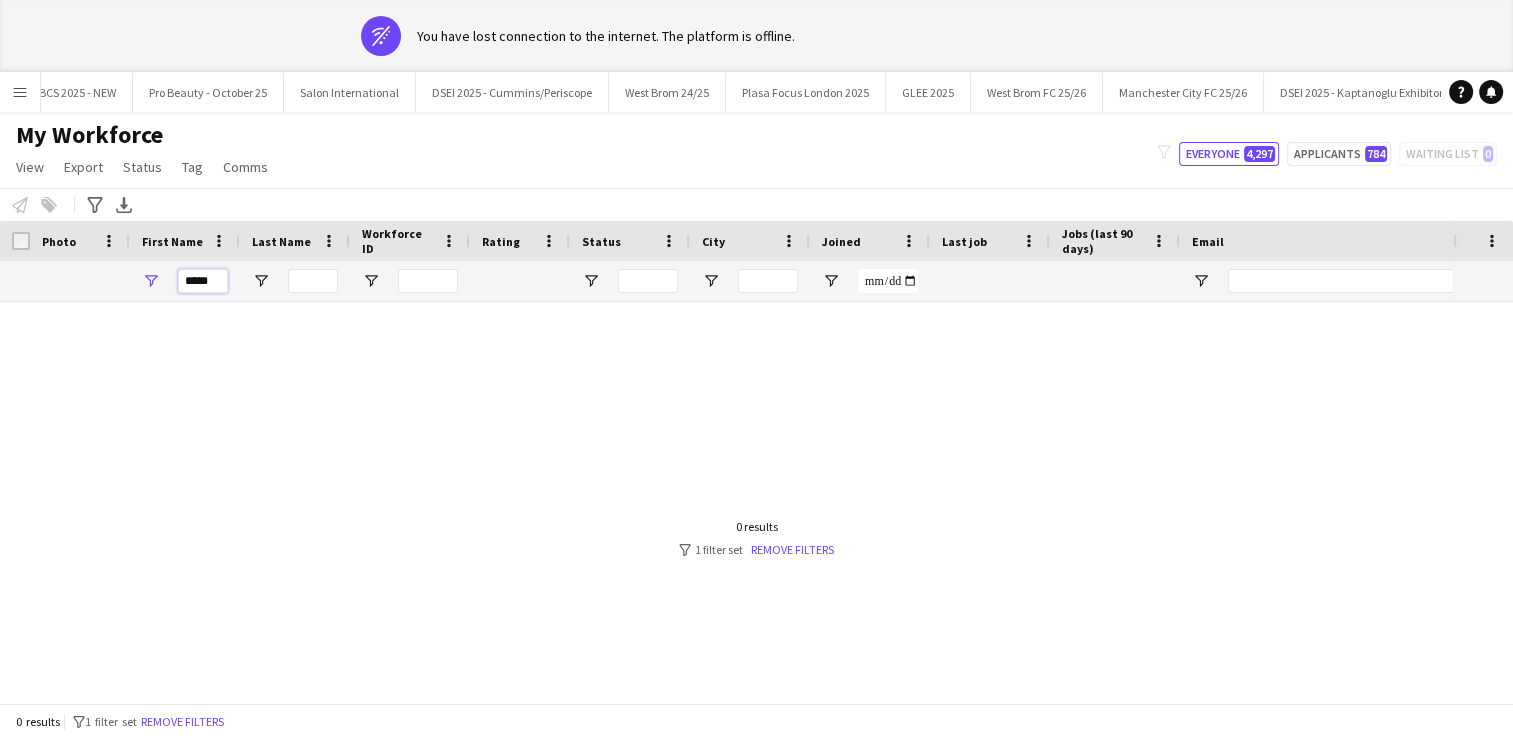 drag, startPoint x: 221, startPoint y: 283, endPoint x: 135, endPoint y: 274, distance: 86.46965 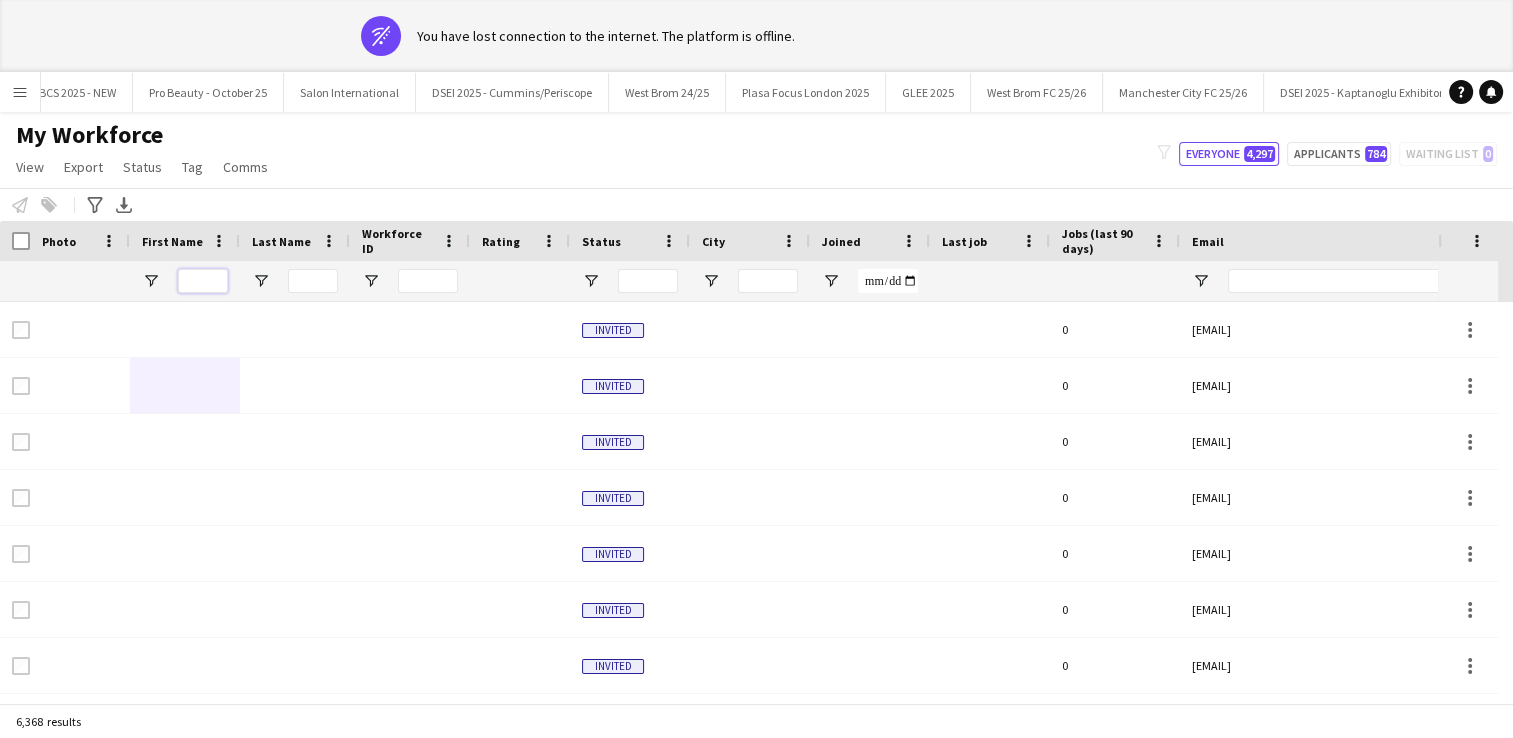 type 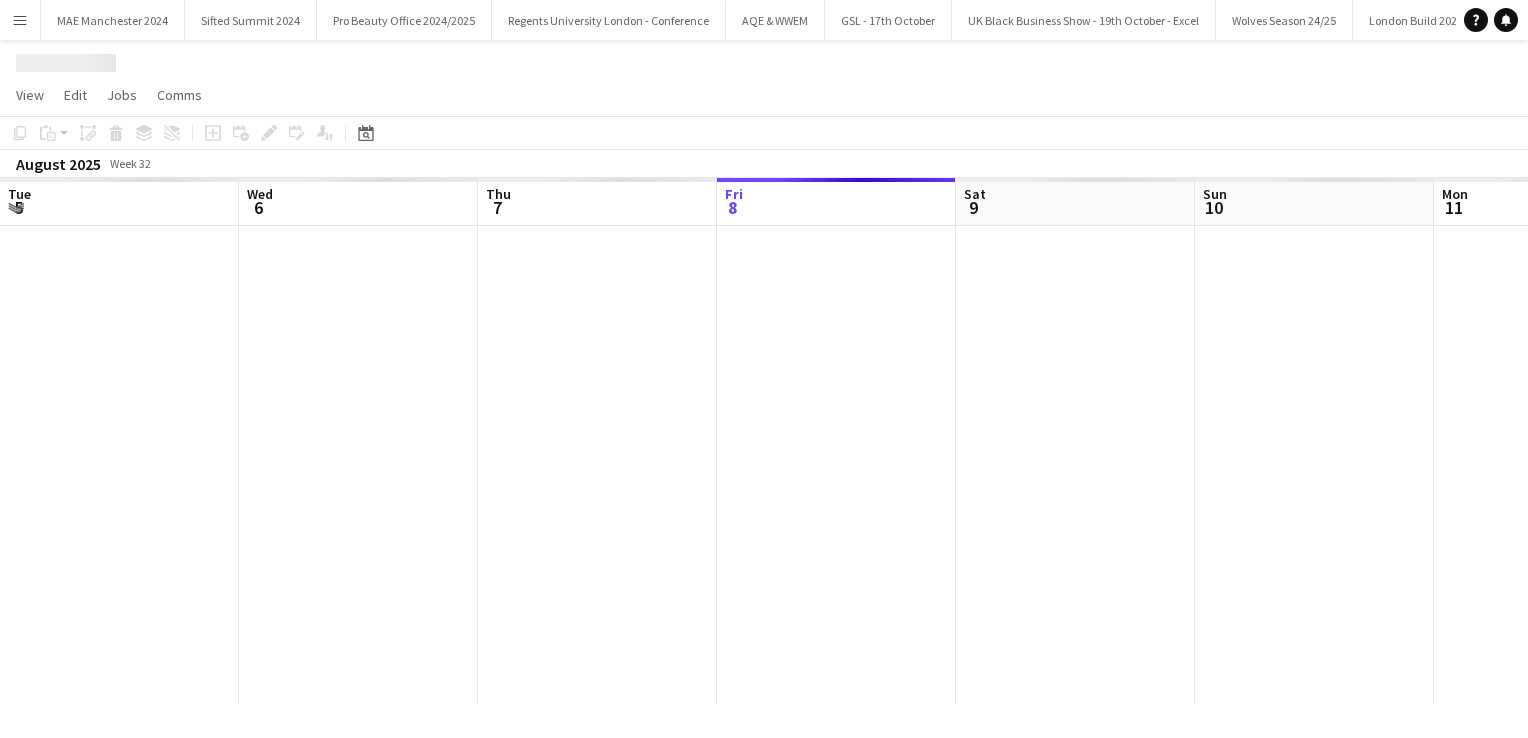 scroll, scrollTop: 0, scrollLeft: 0, axis: both 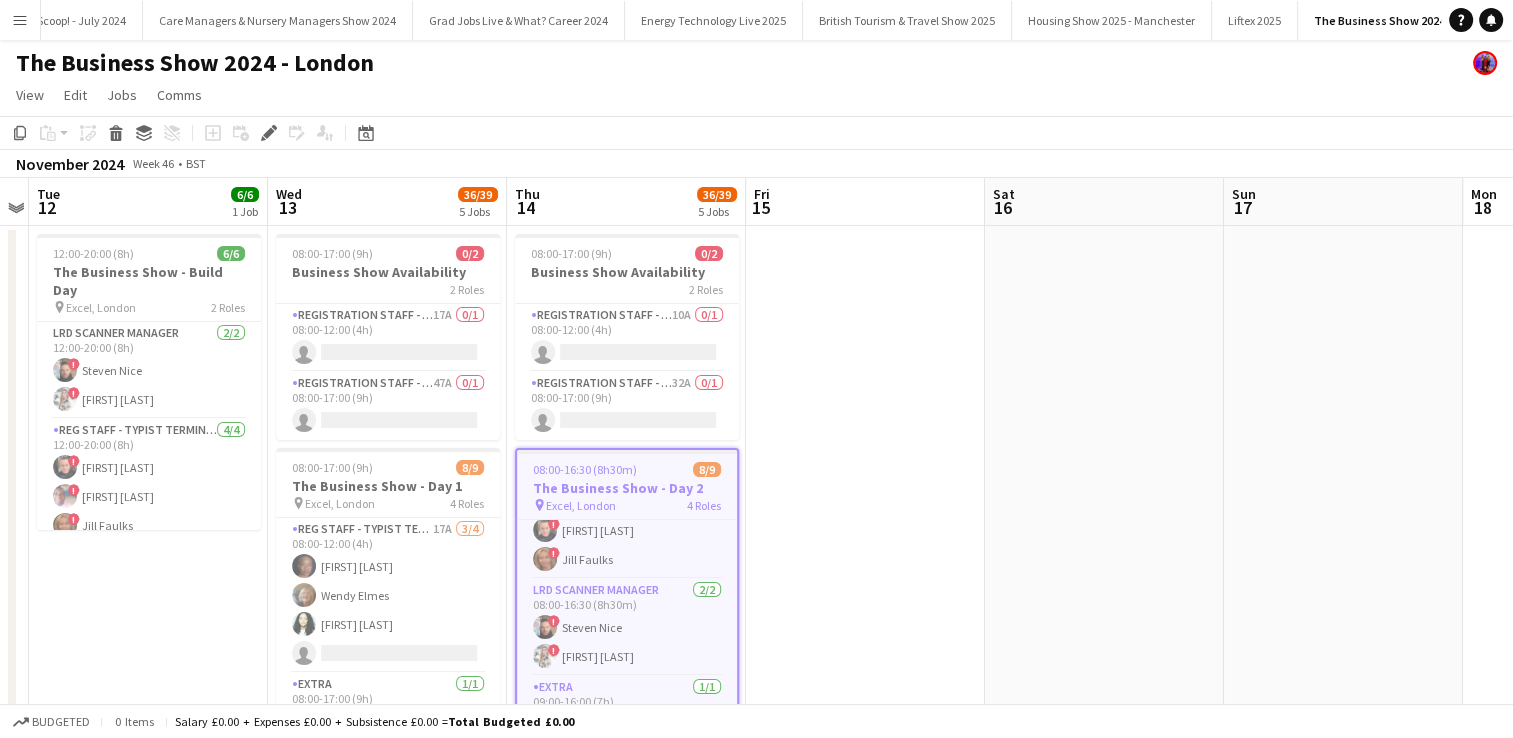 click on "Menu" at bounding box center [20, 20] 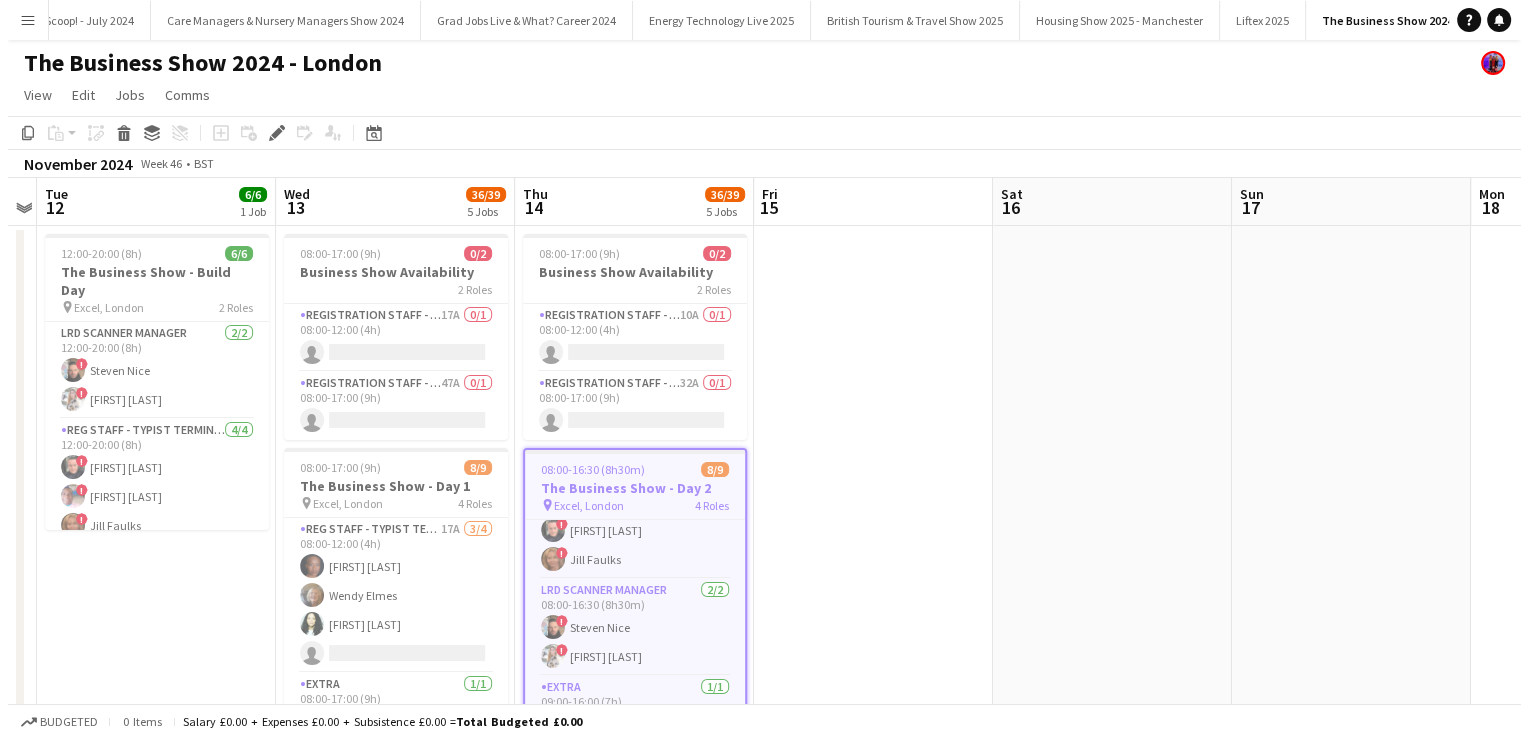 scroll, scrollTop: 190, scrollLeft: 0, axis: vertical 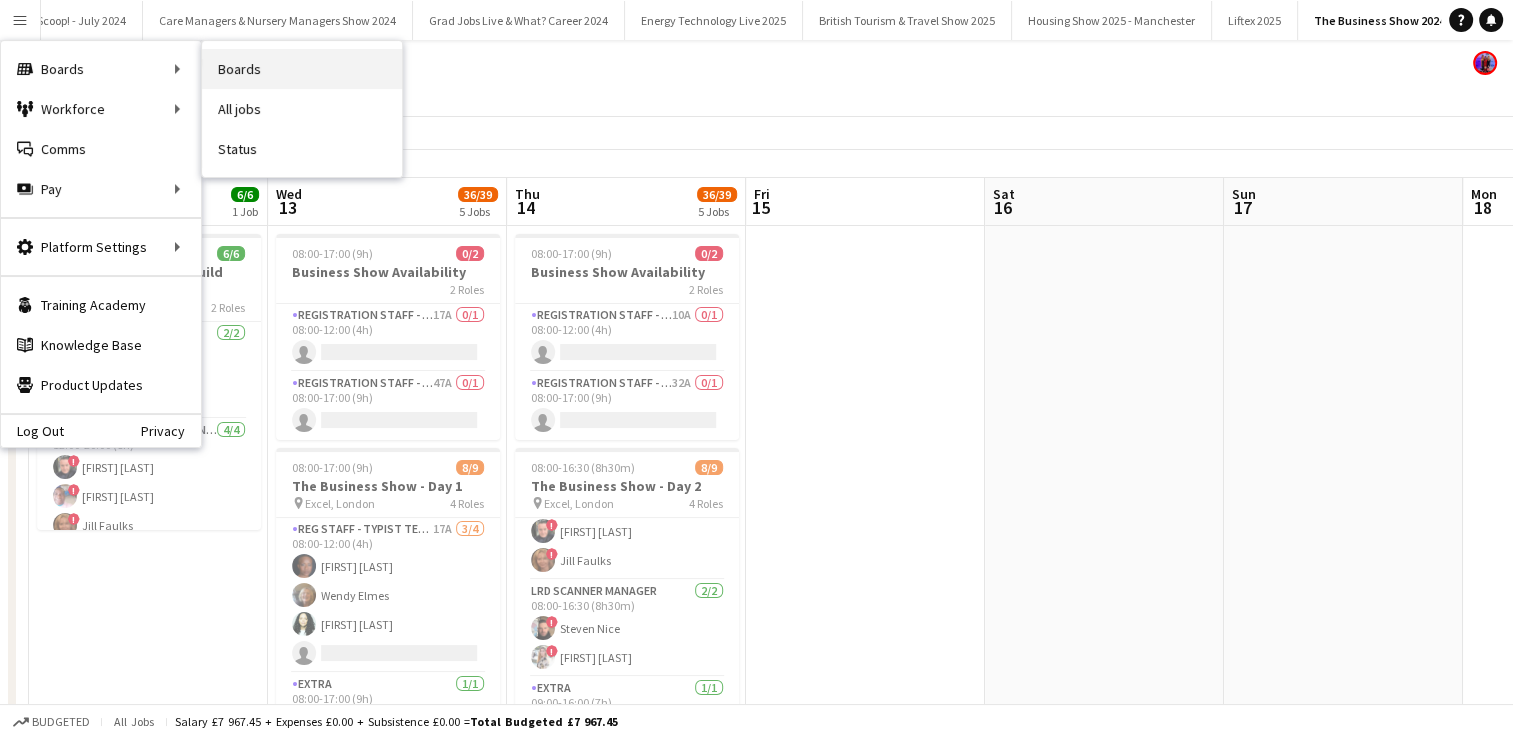 click on "Boards" at bounding box center (302, 69) 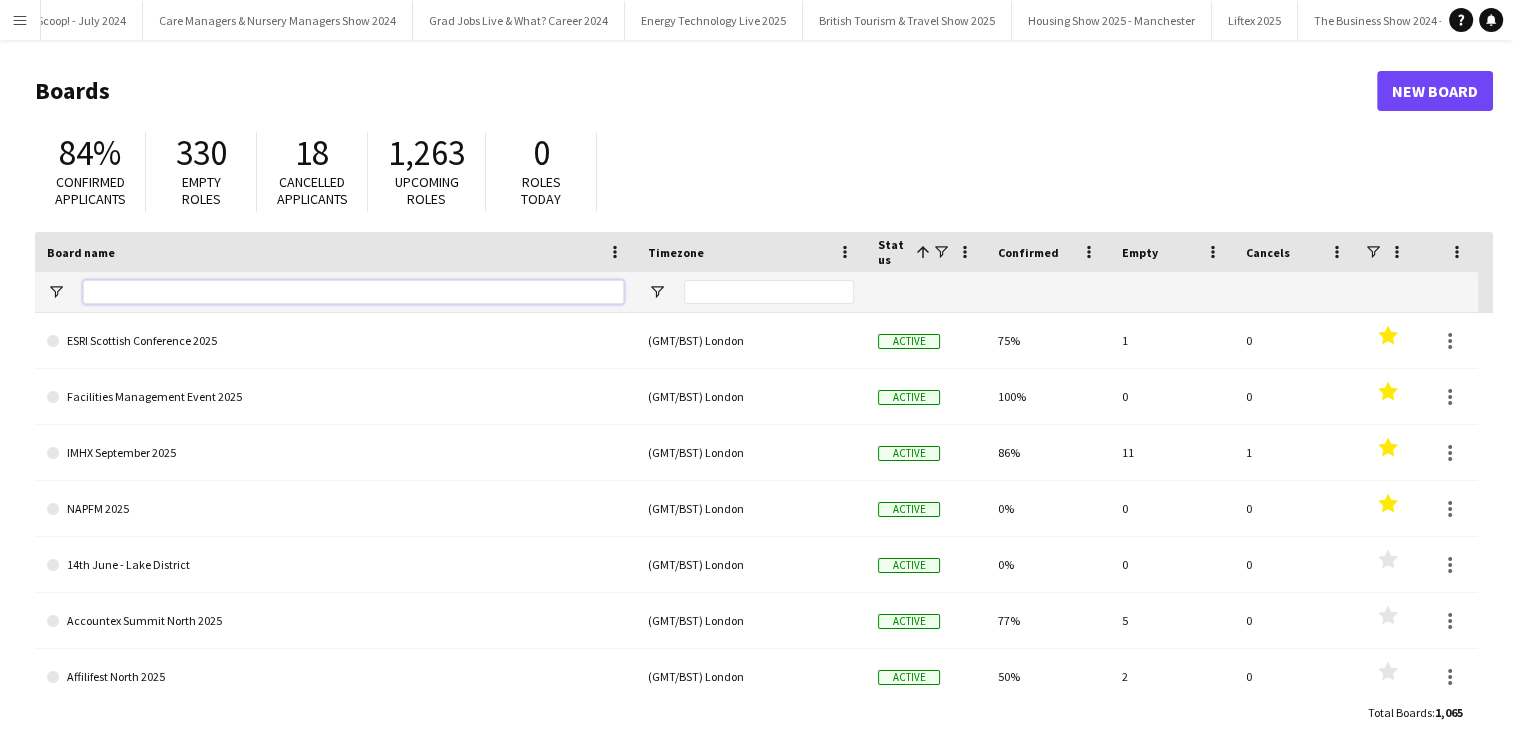 click at bounding box center [353, 292] 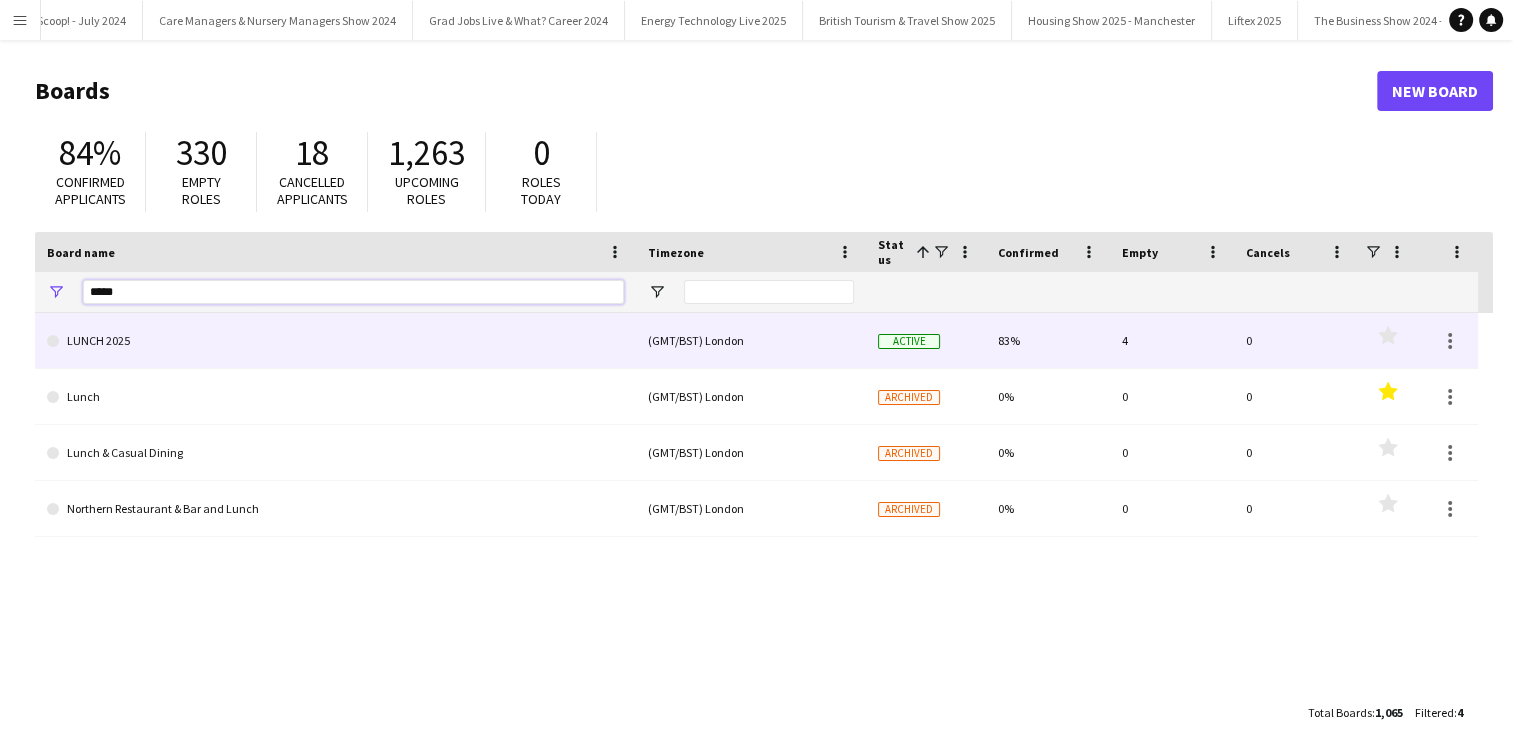 type on "*****" 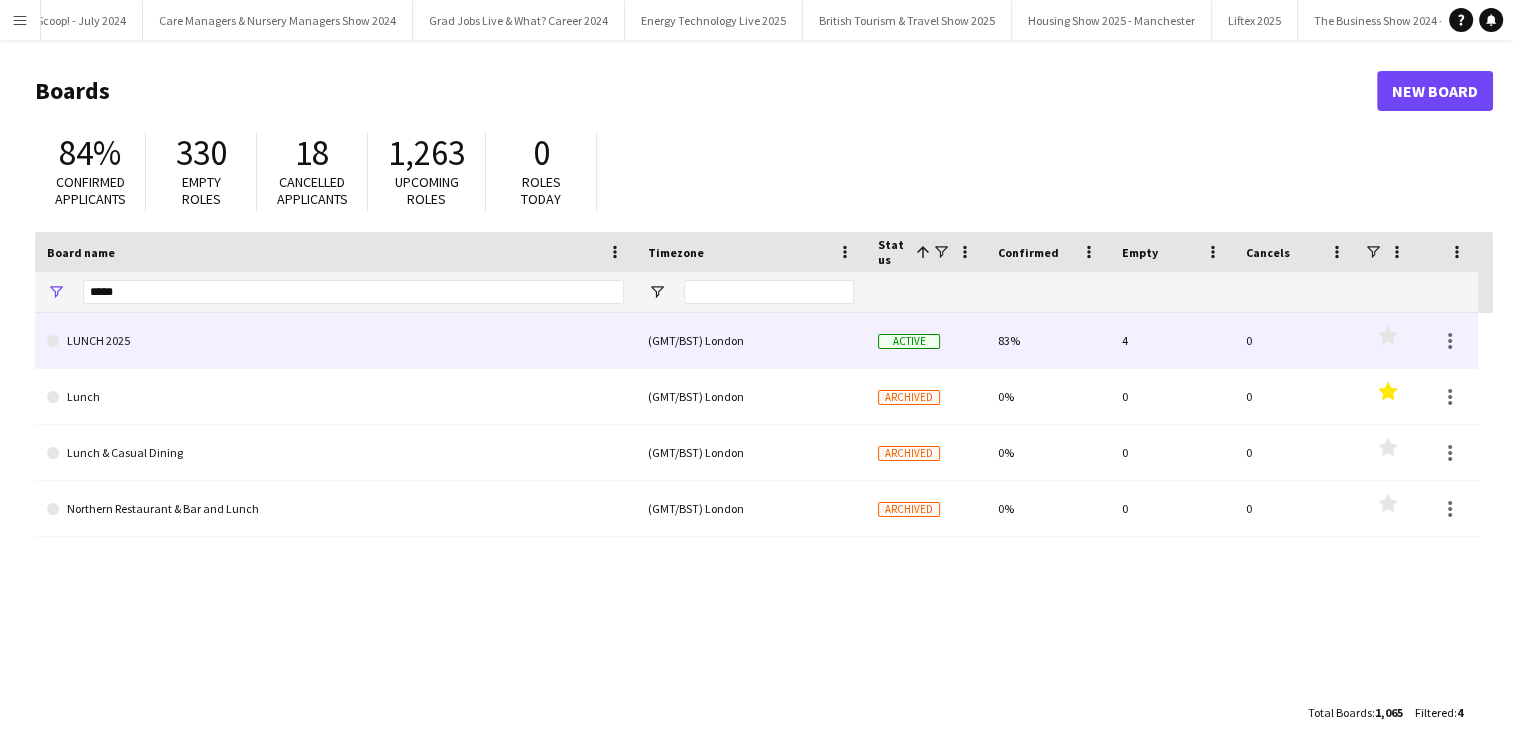 click on "LUNCH 2025" 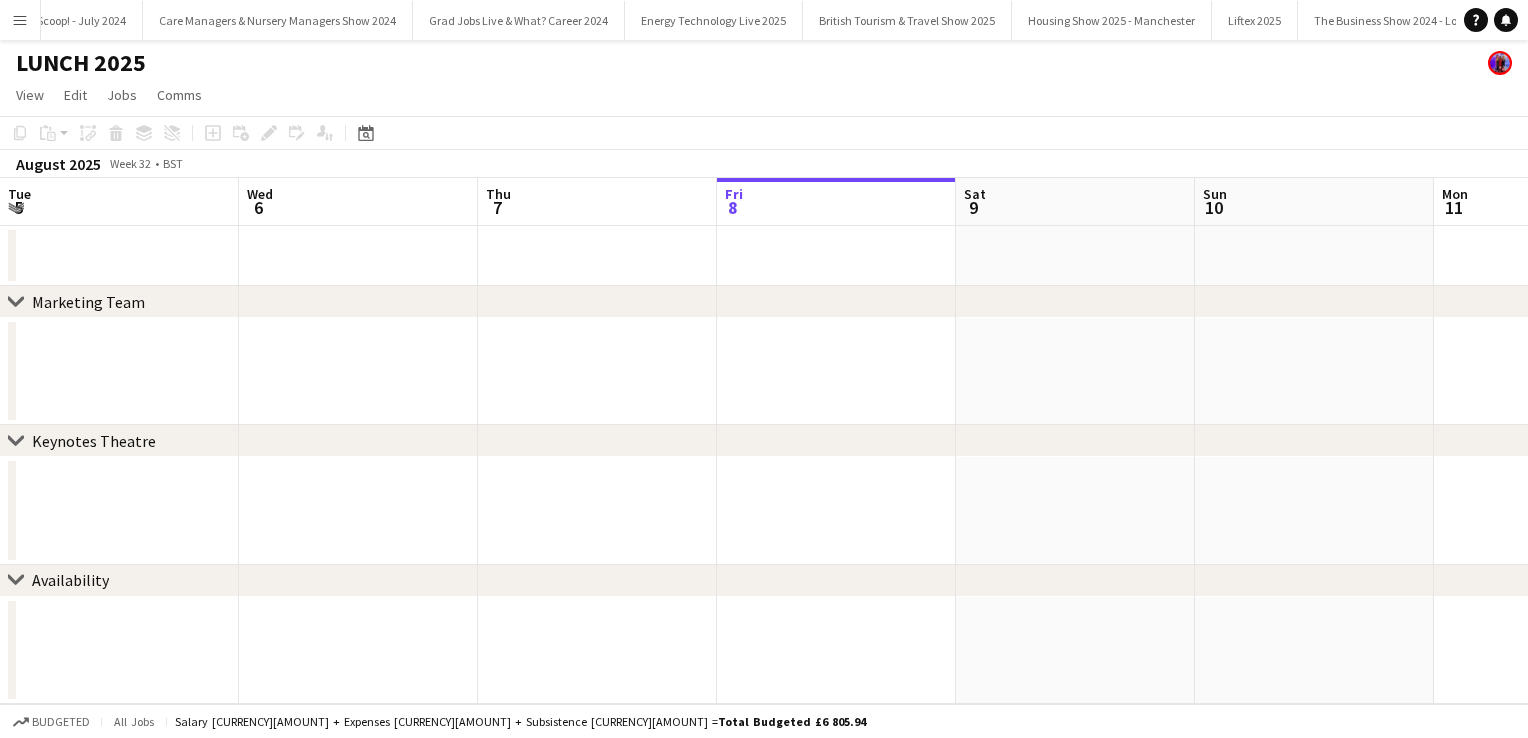 scroll, scrollTop: 0, scrollLeft: 30370, axis: horizontal 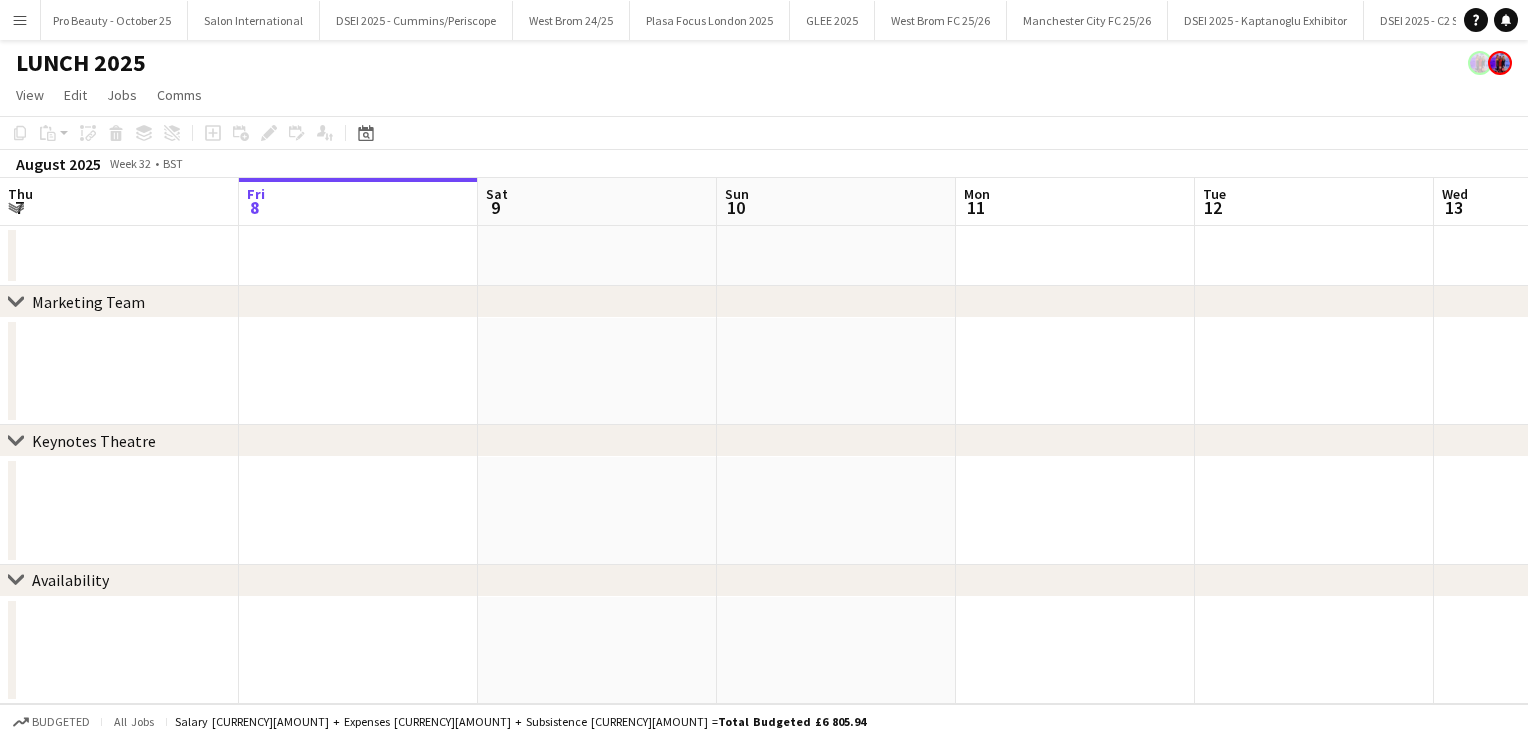 click on "Menu" at bounding box center [20, 20] 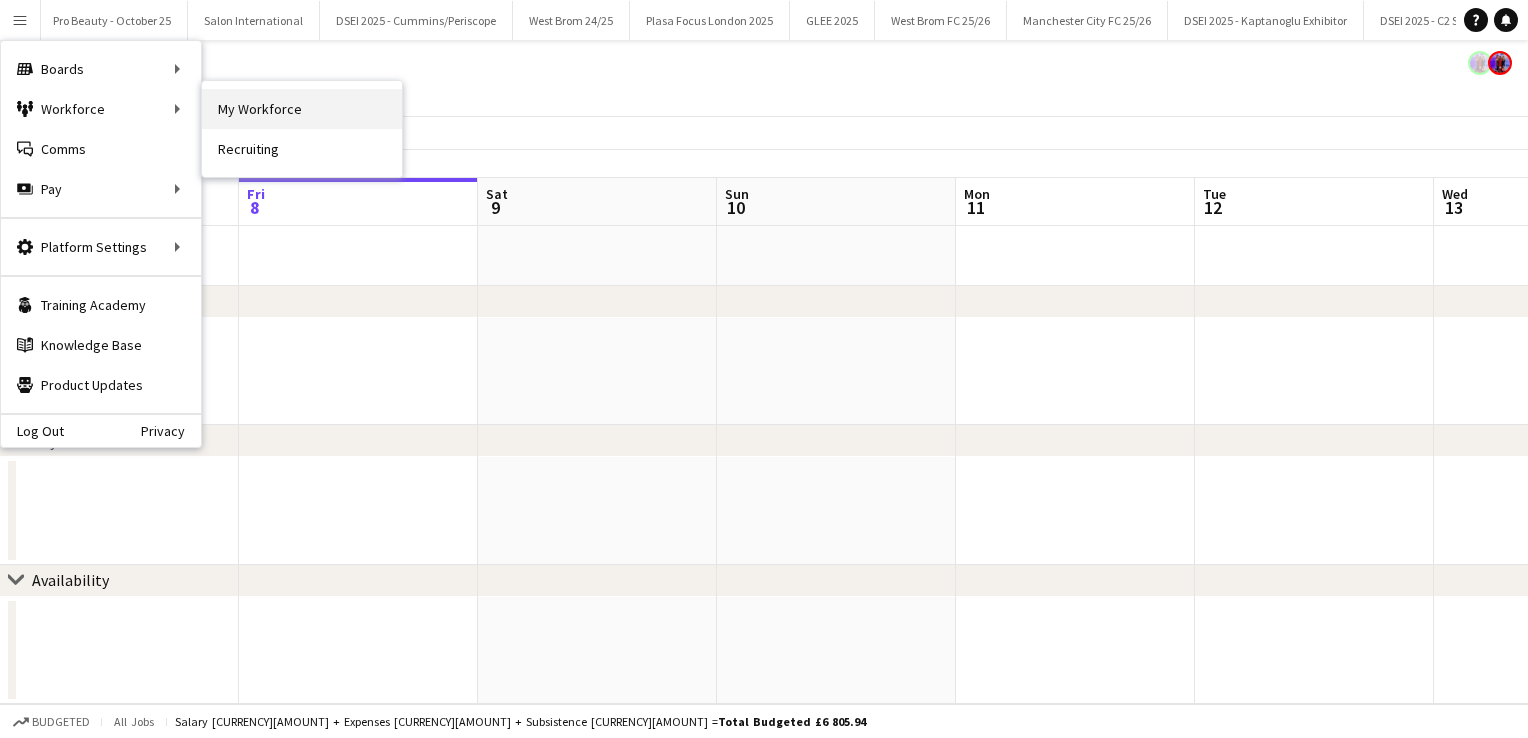 click on "My Workforce" at bounding box center (302, 109) 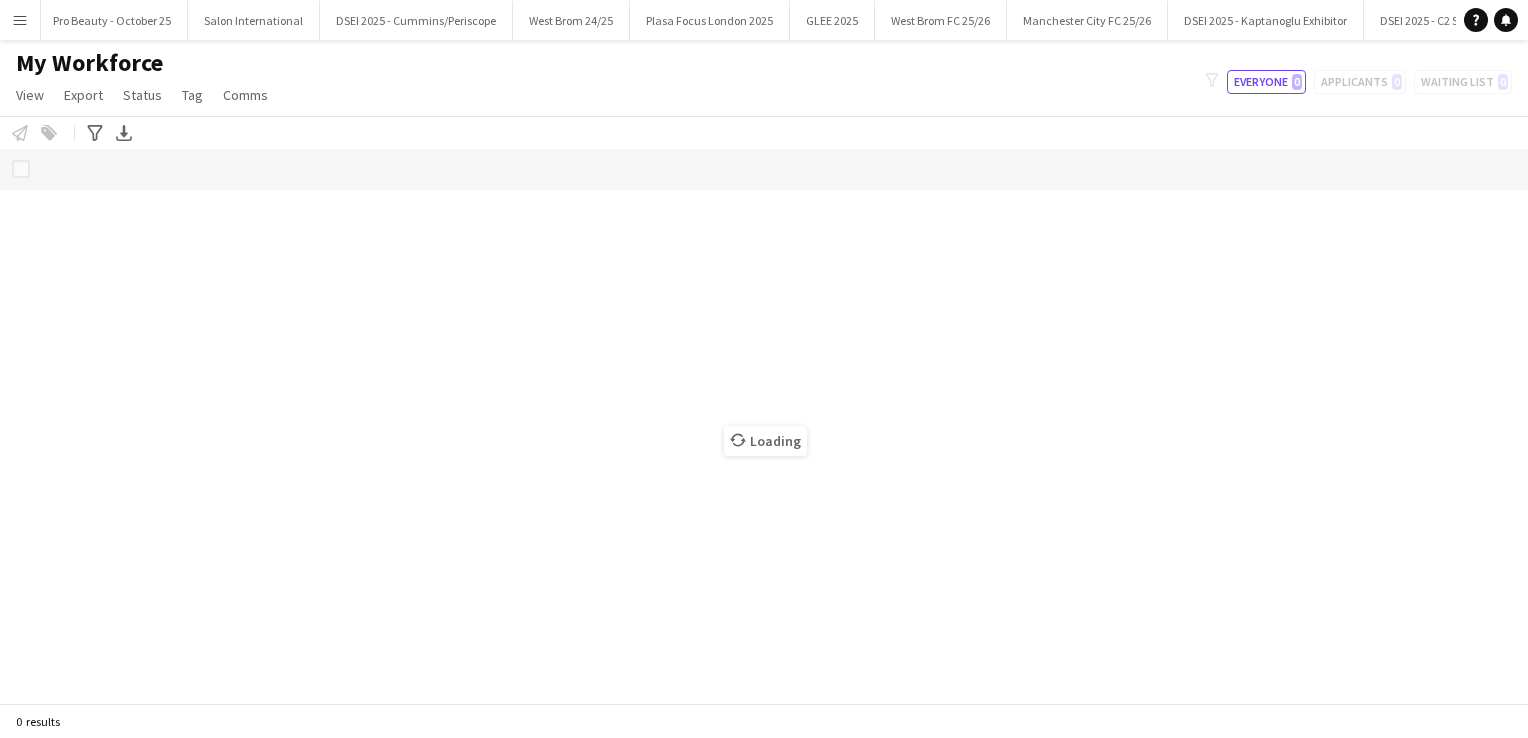 scroll, scrollTop: 0, scrollLeft: 30368, axis: horizontal 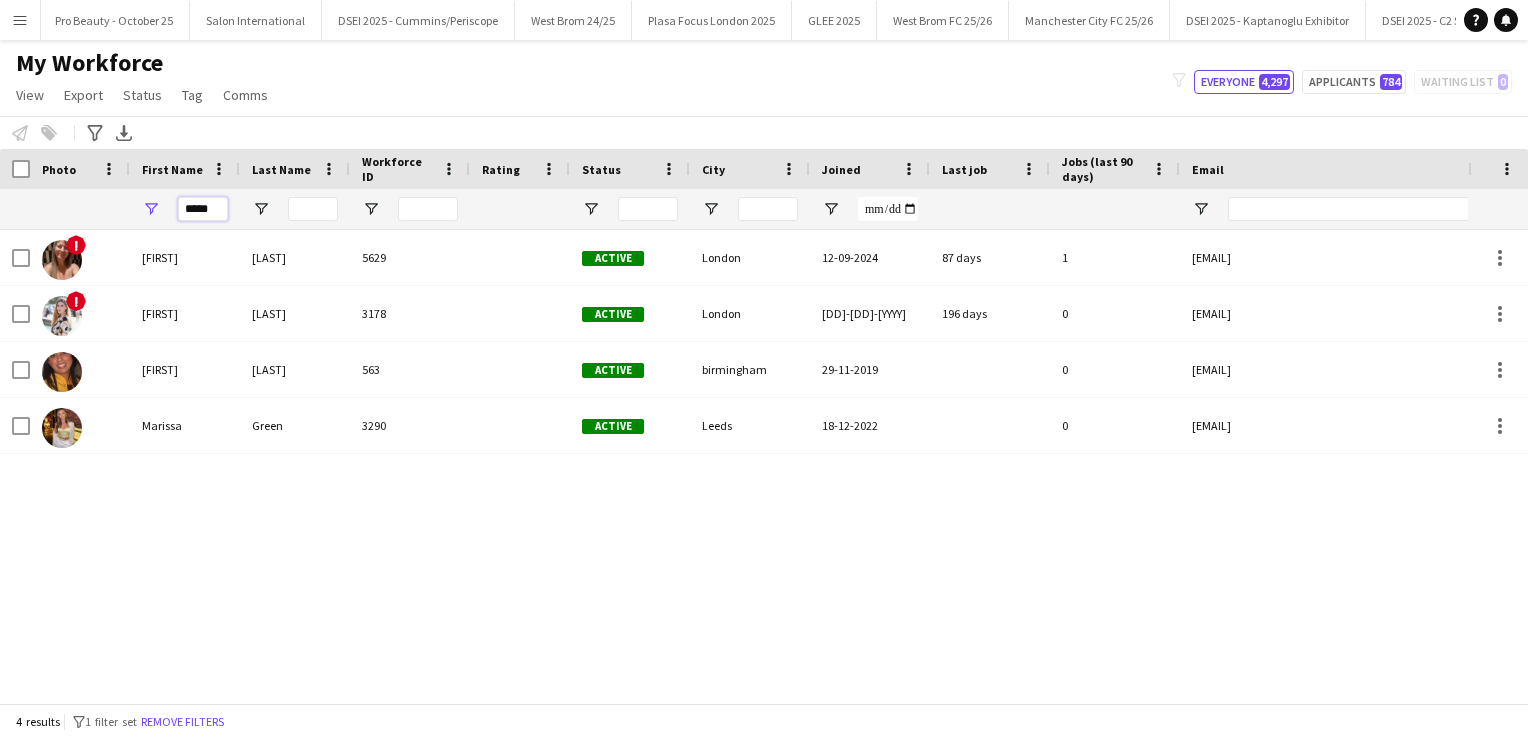 drag, startPoint x: 220, startPoint y: 212, endPoint x: 121, endPoint y: 191, distance: 101.20277 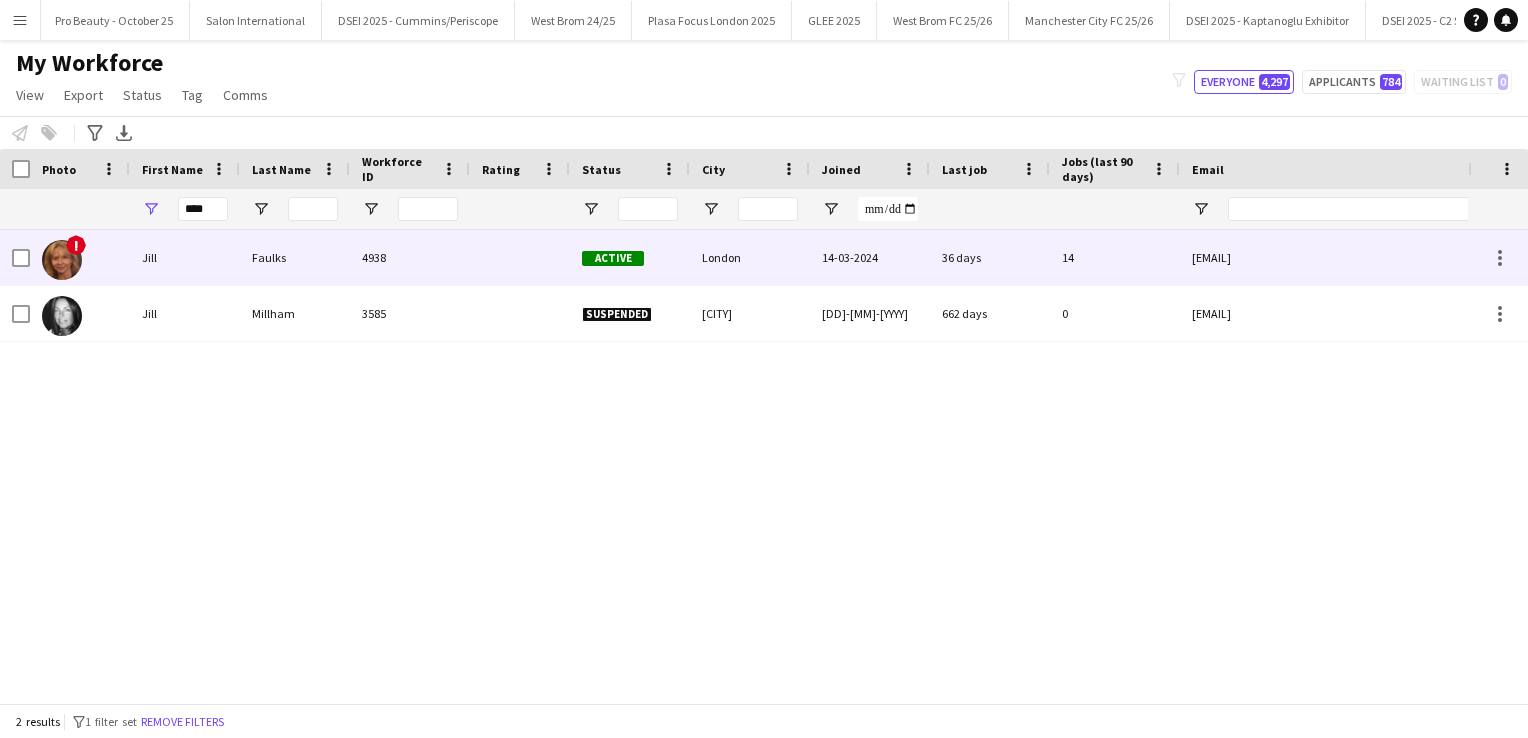 click on "Faulks" at bounding box center (295, 257) 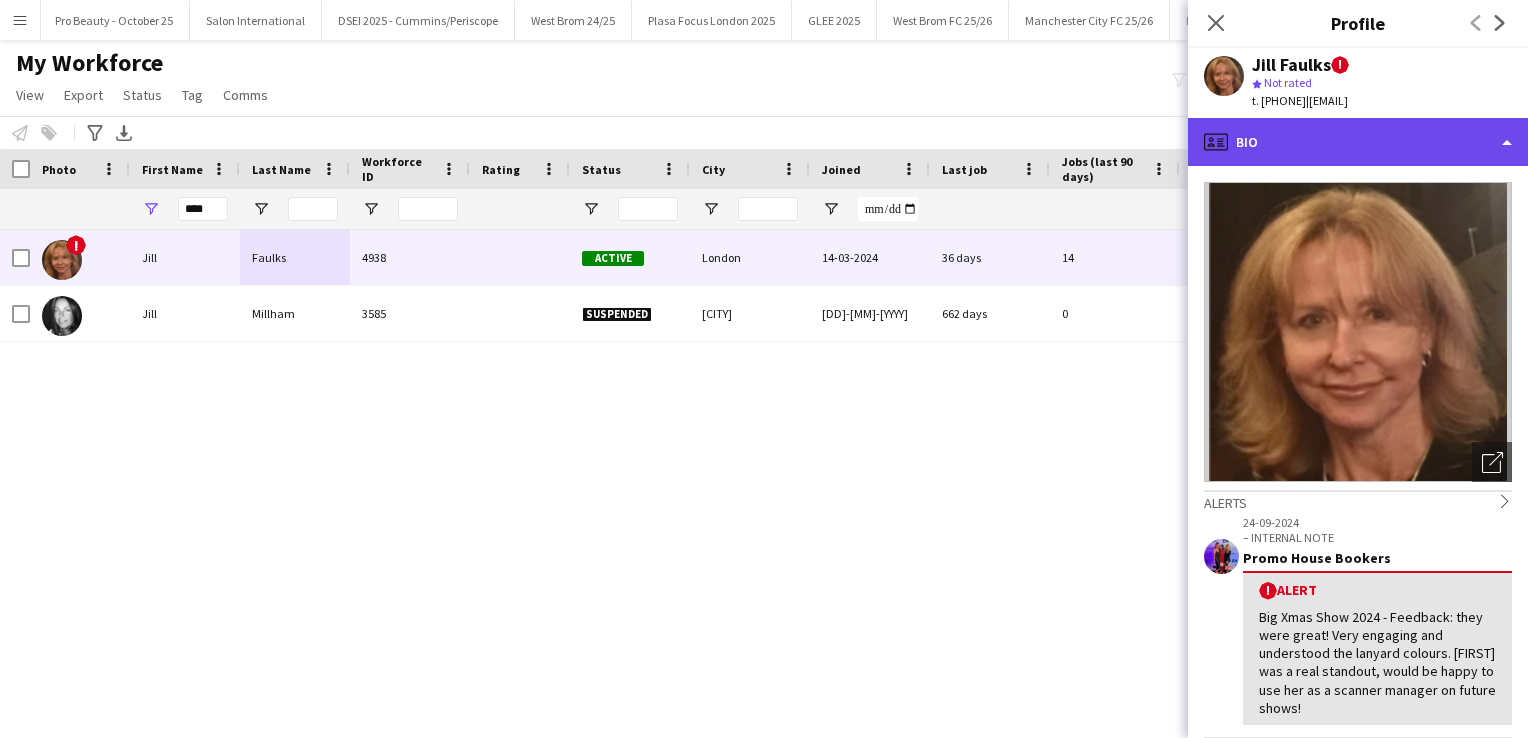 click on "profile
Bio" 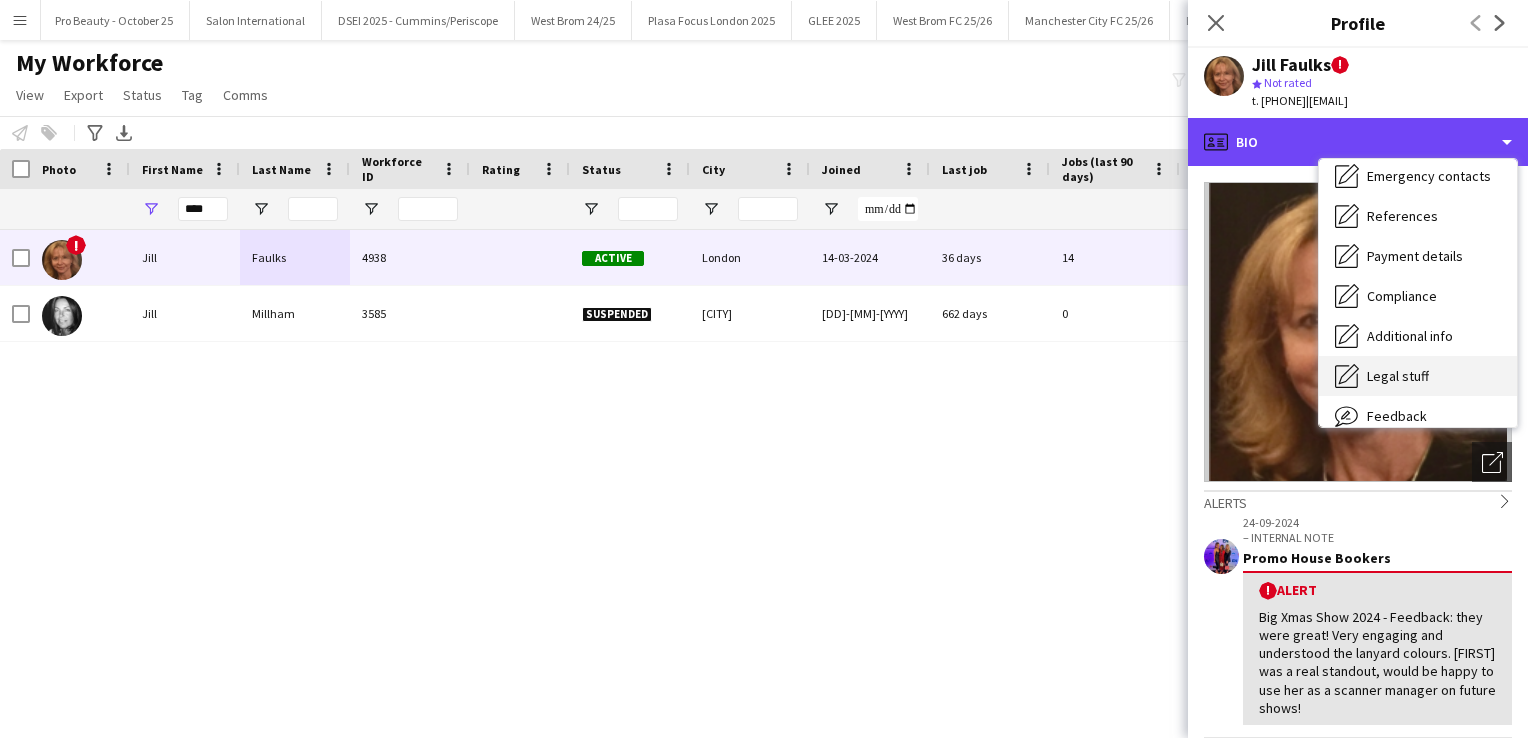 scroll, scrollTop: 172, scrollLeft: 0, axis: vertical 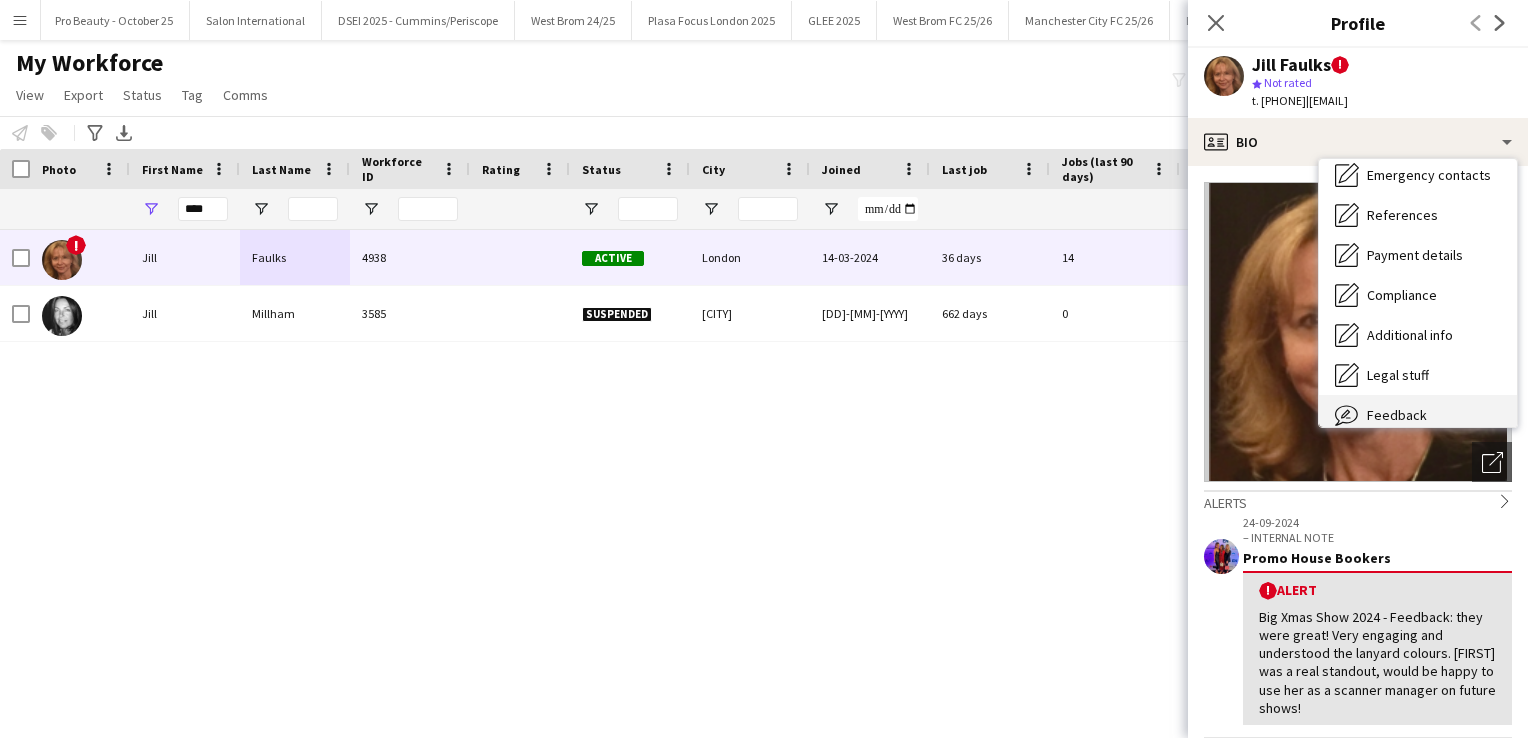 click on "Feedback" at bounding box center [1397, 415] 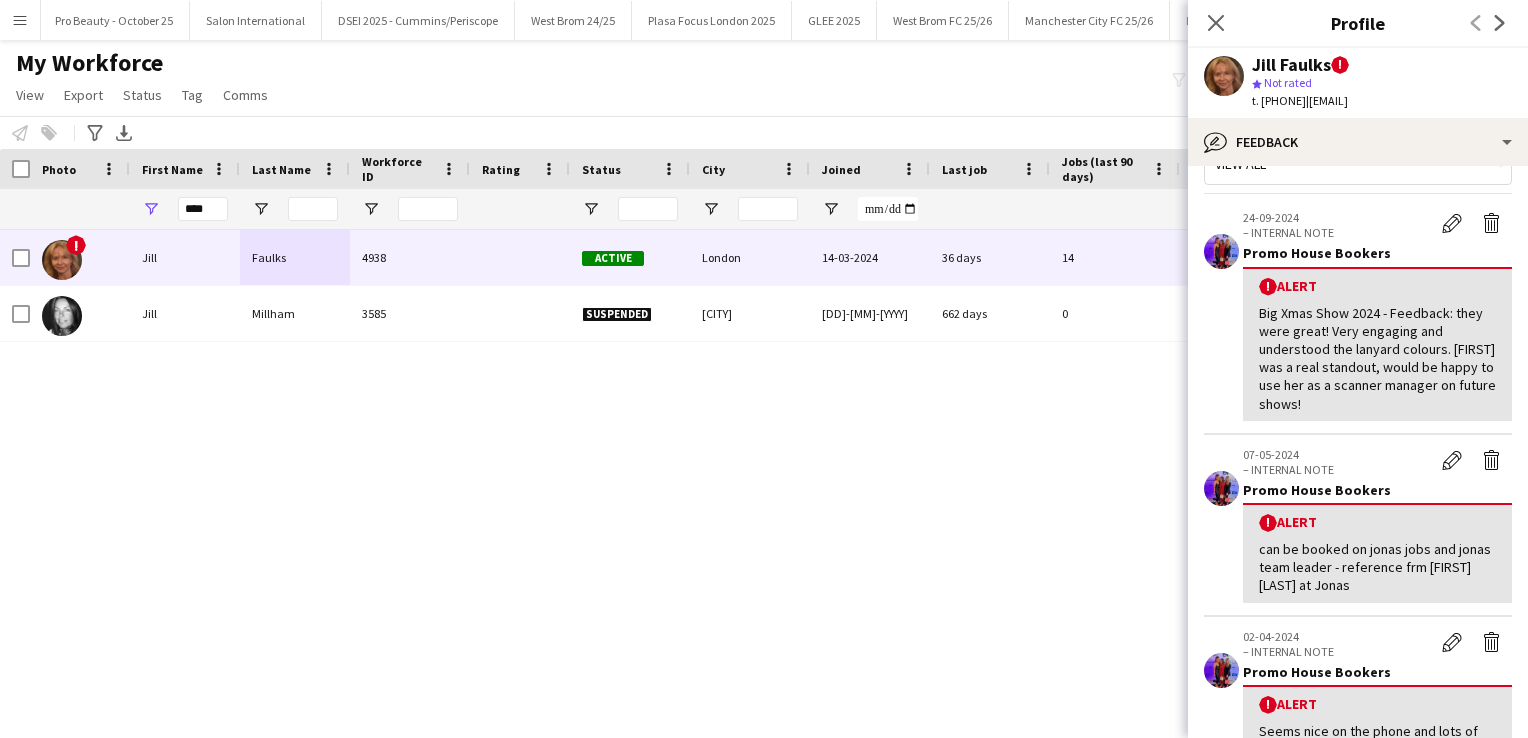 scroll, scrollTop: 52, scrollLeft: 0, axis: vertical 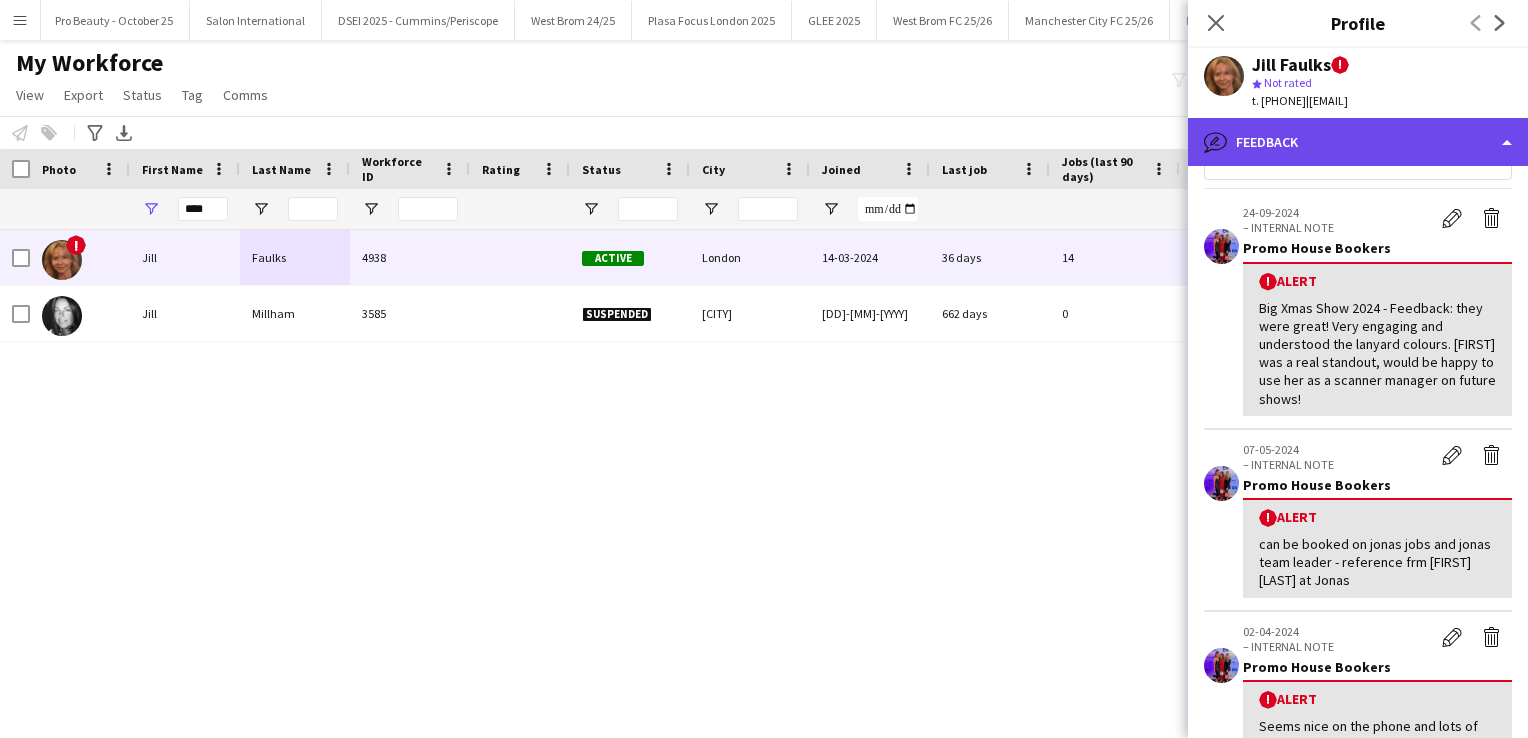 click on "bubble-pencil
Feedback" 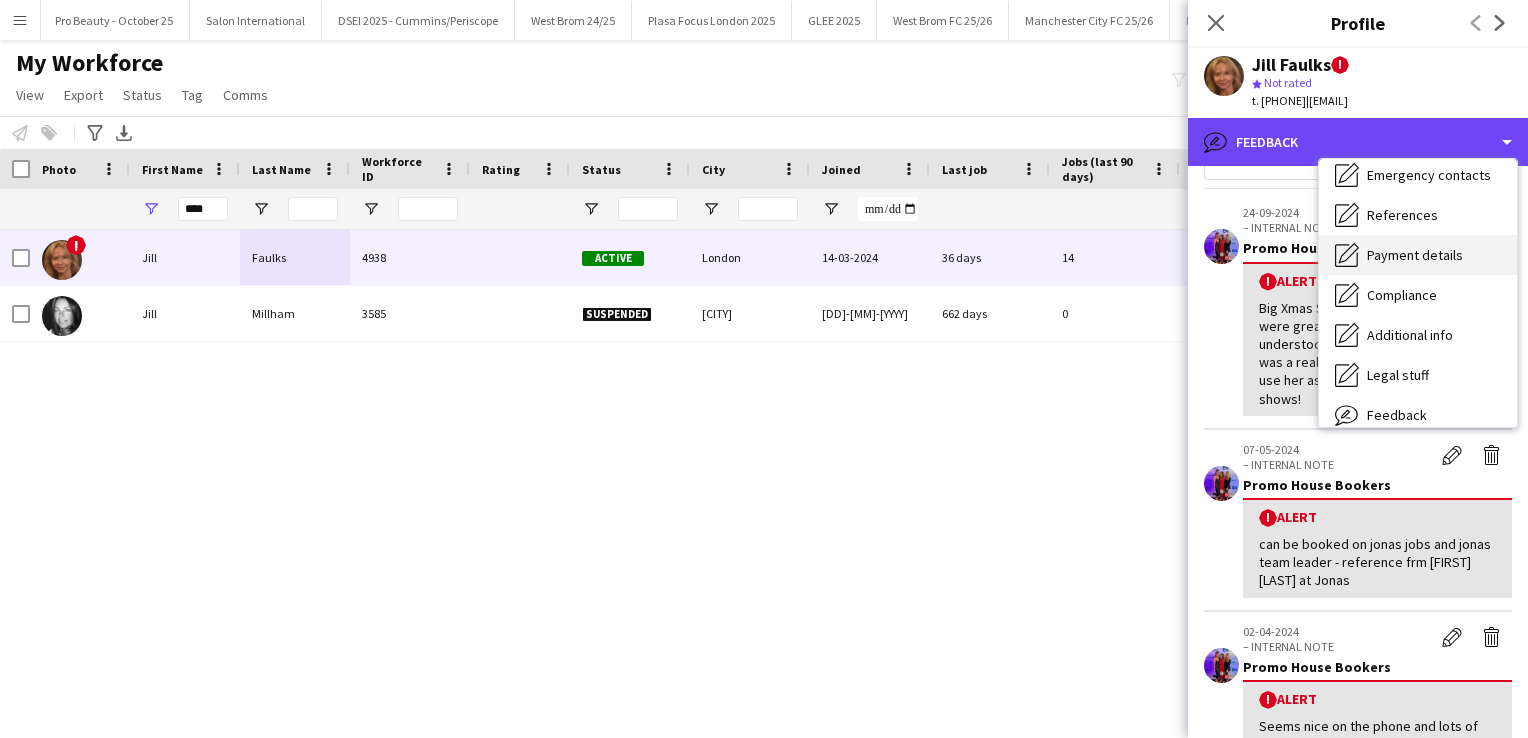 scroll, scrollTop: 228, scrollLeft: 0, axis: vertical 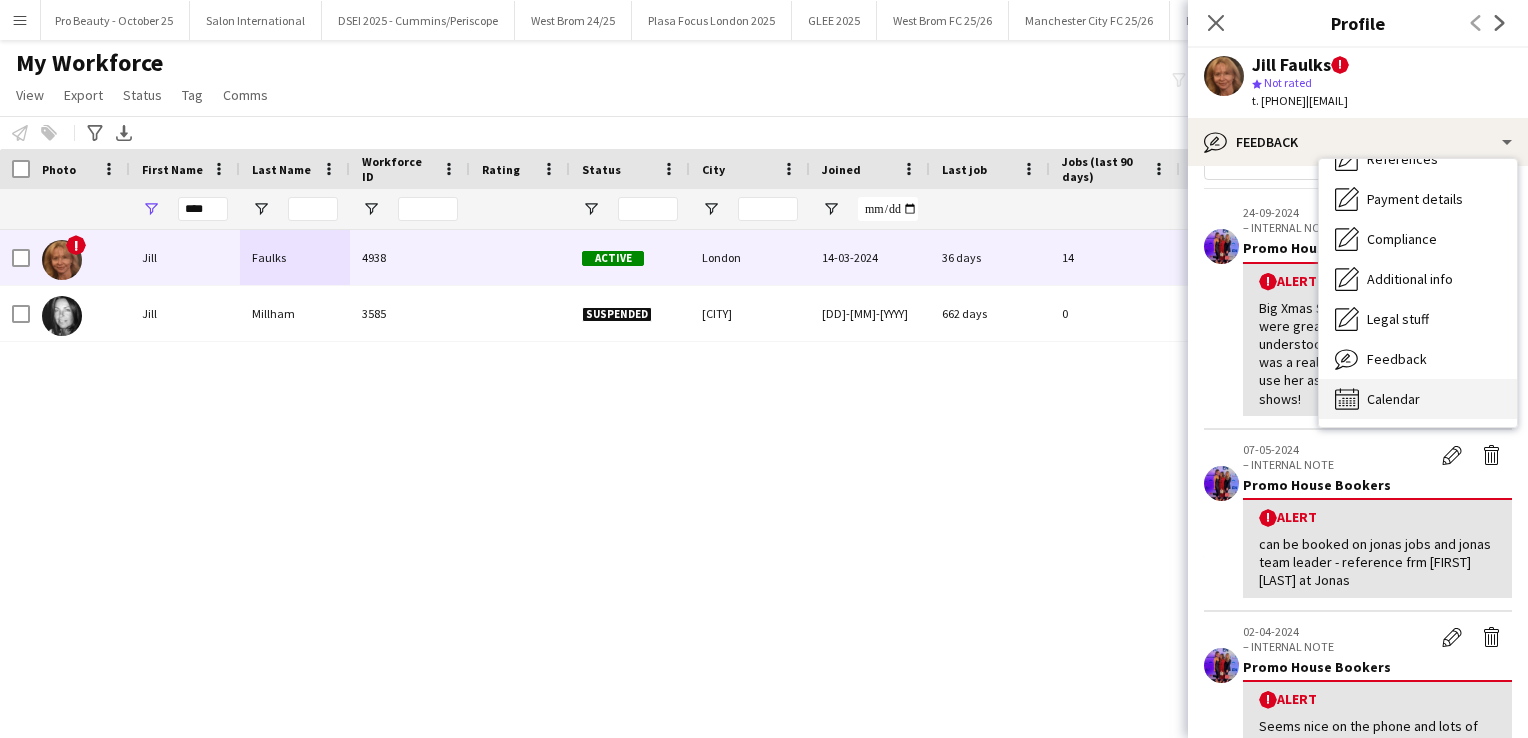 click on "Calendar" at bounding box center [1393, 399] 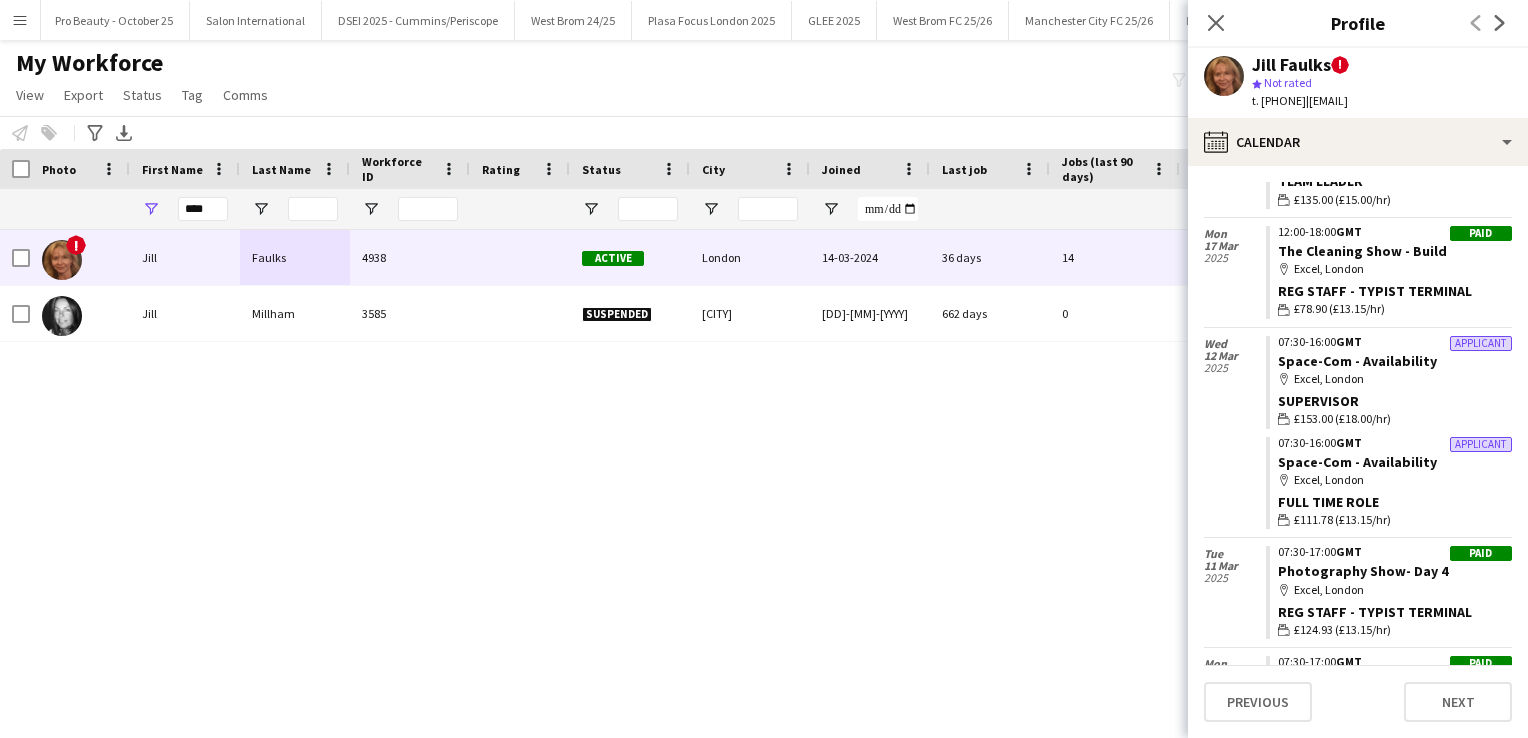 scroll, scrollTop: 7490, scrollLeft: 0, axis: vertical 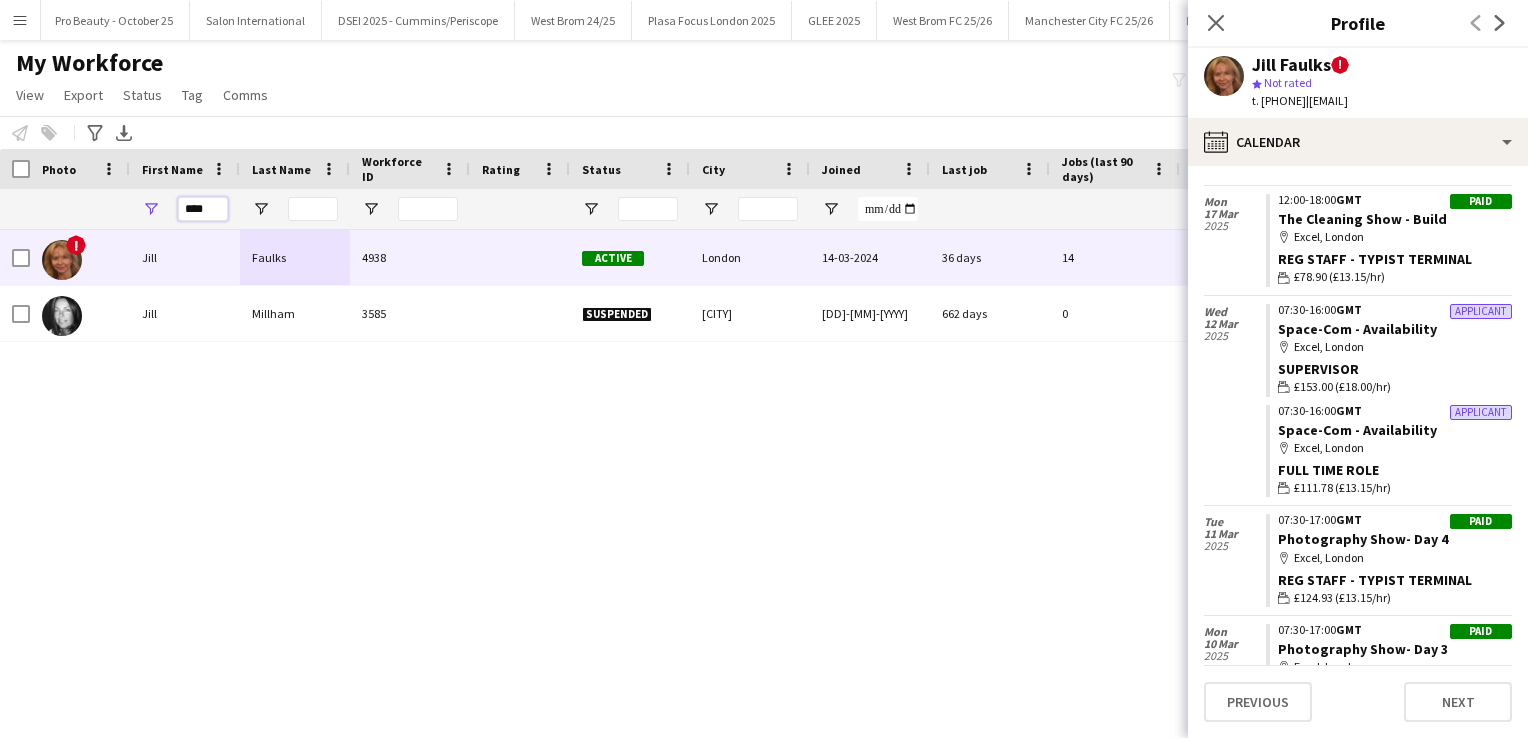 drag, startPoint x: 208, startPoint y: 213, endPoint x: 151, endPoint y: 202, distance: 58.0517 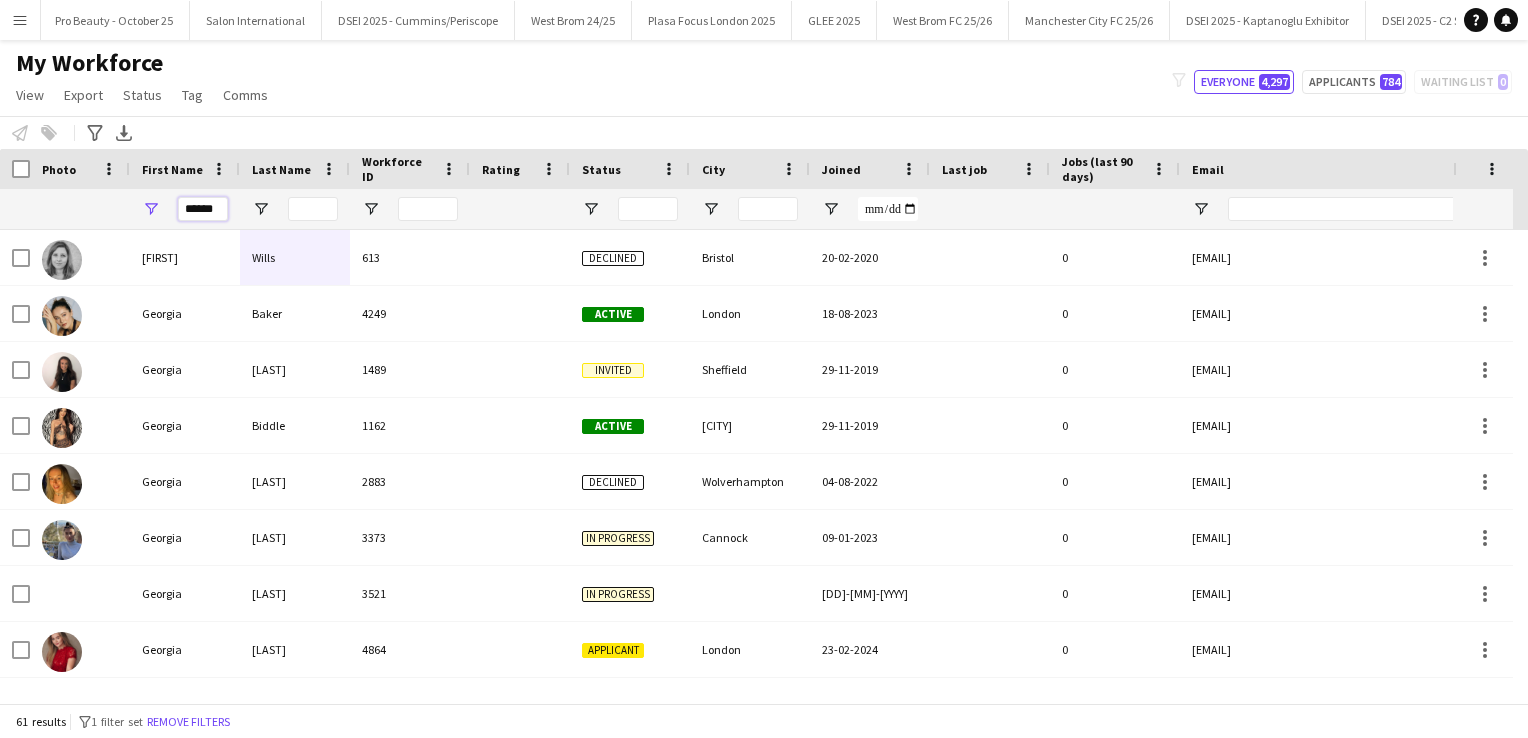 type on "******" 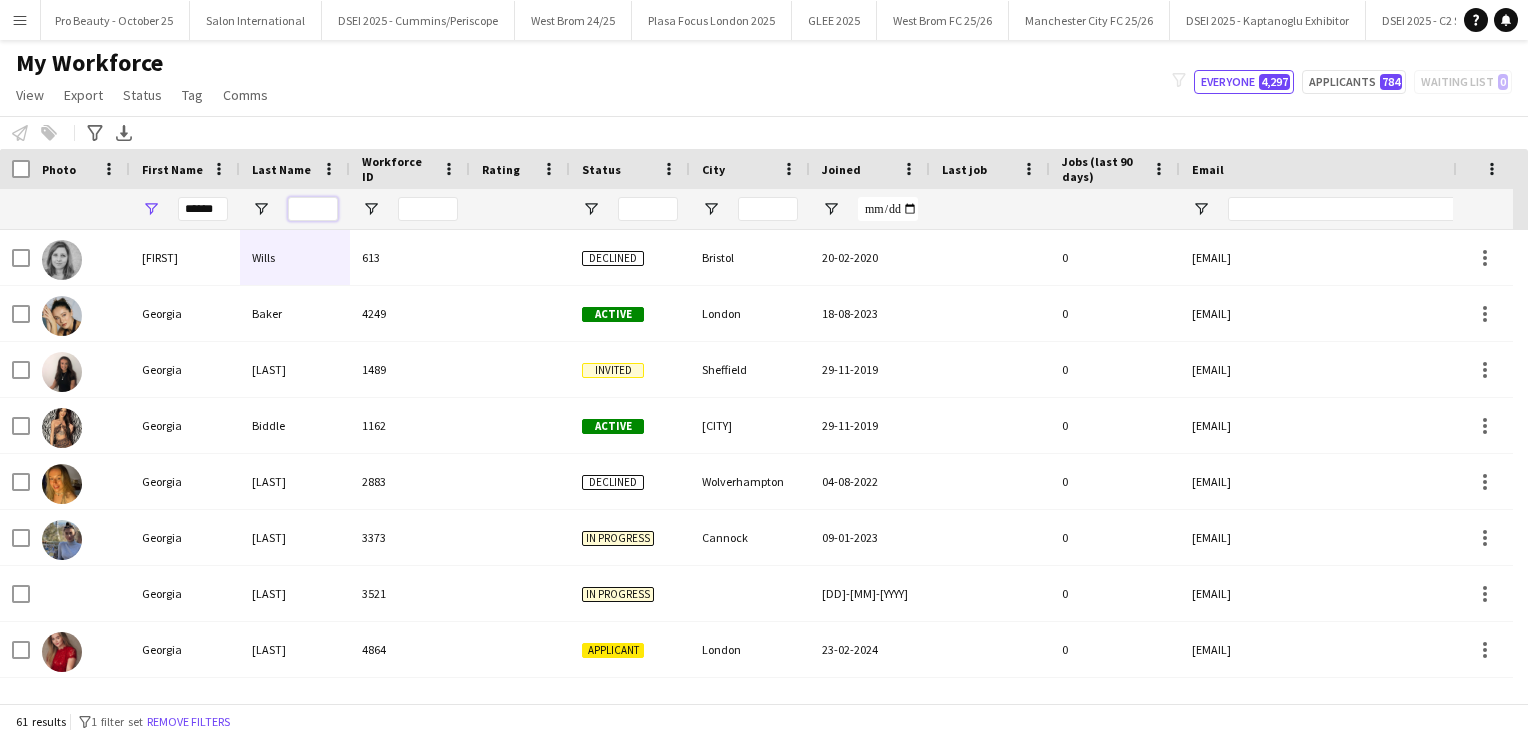 click at bounding box center [313, 209] 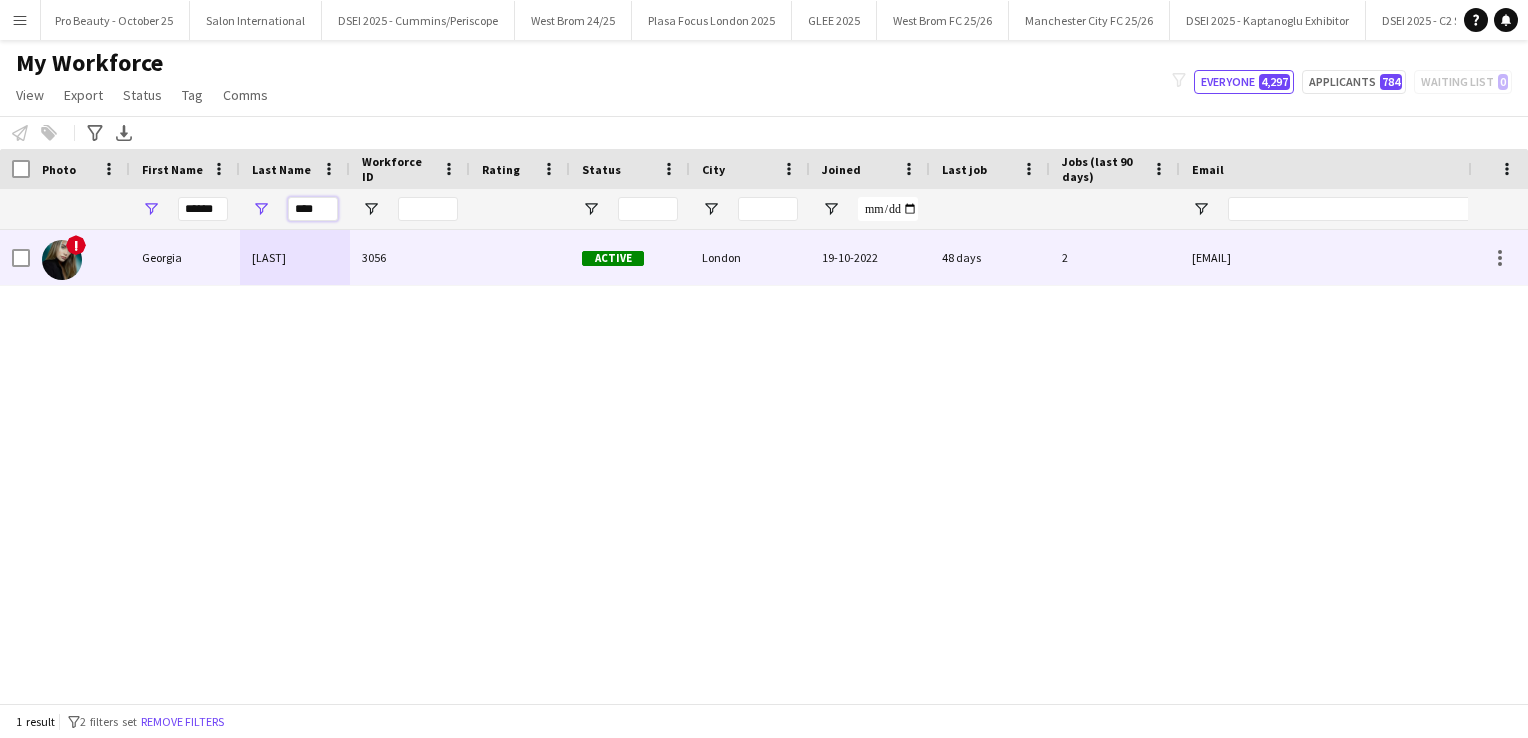 type on "****" 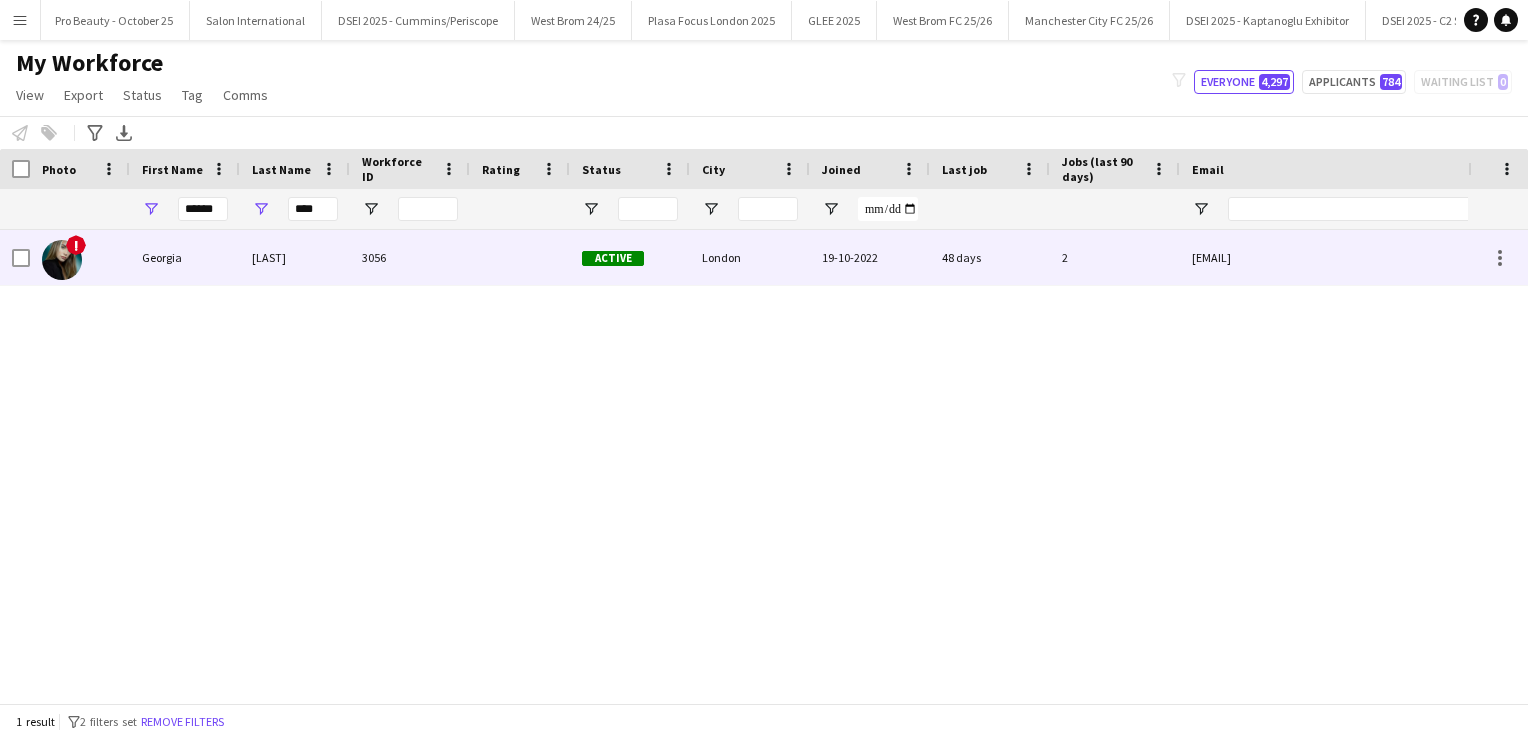 click on "[LAST]" at bounding box center (295, 257) 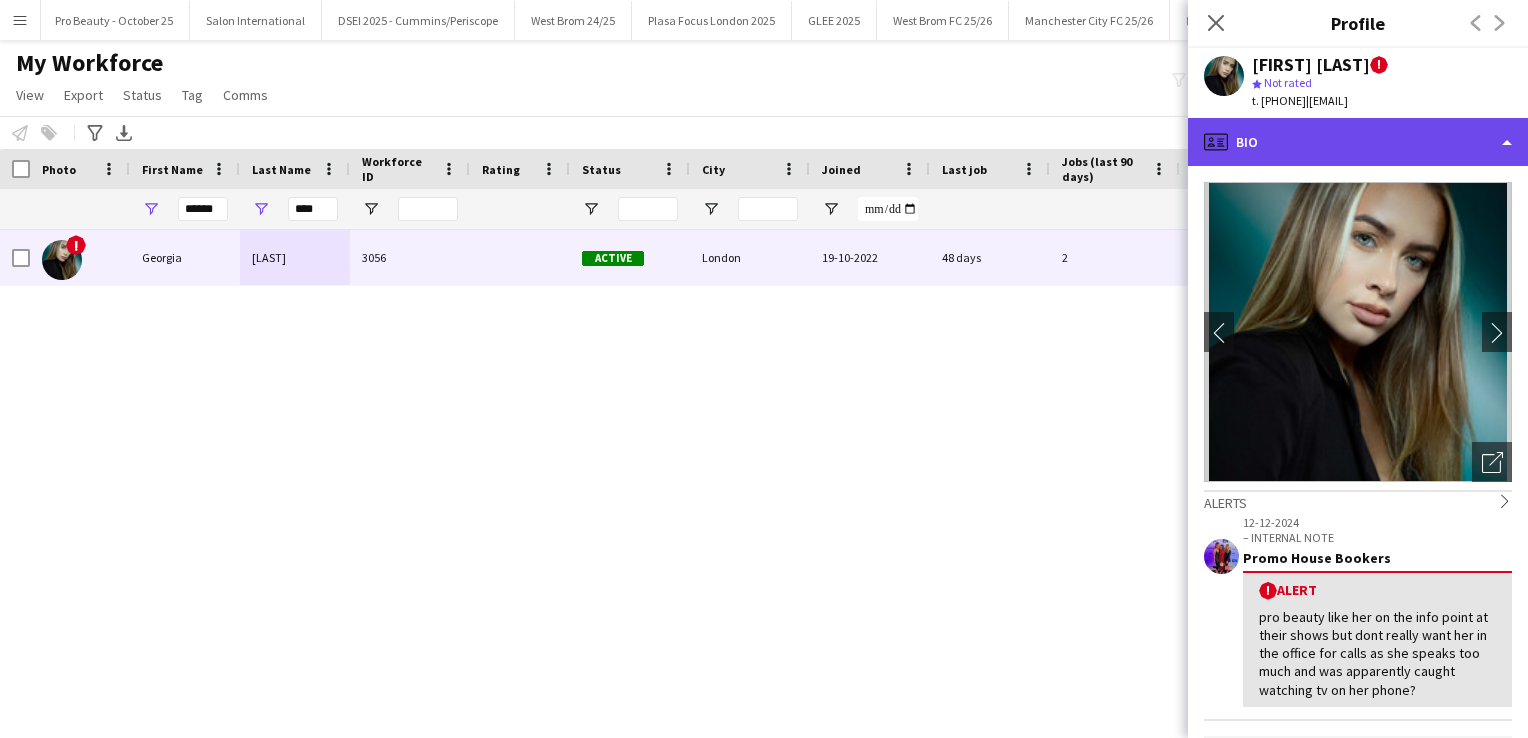 click on "profile
Bio" 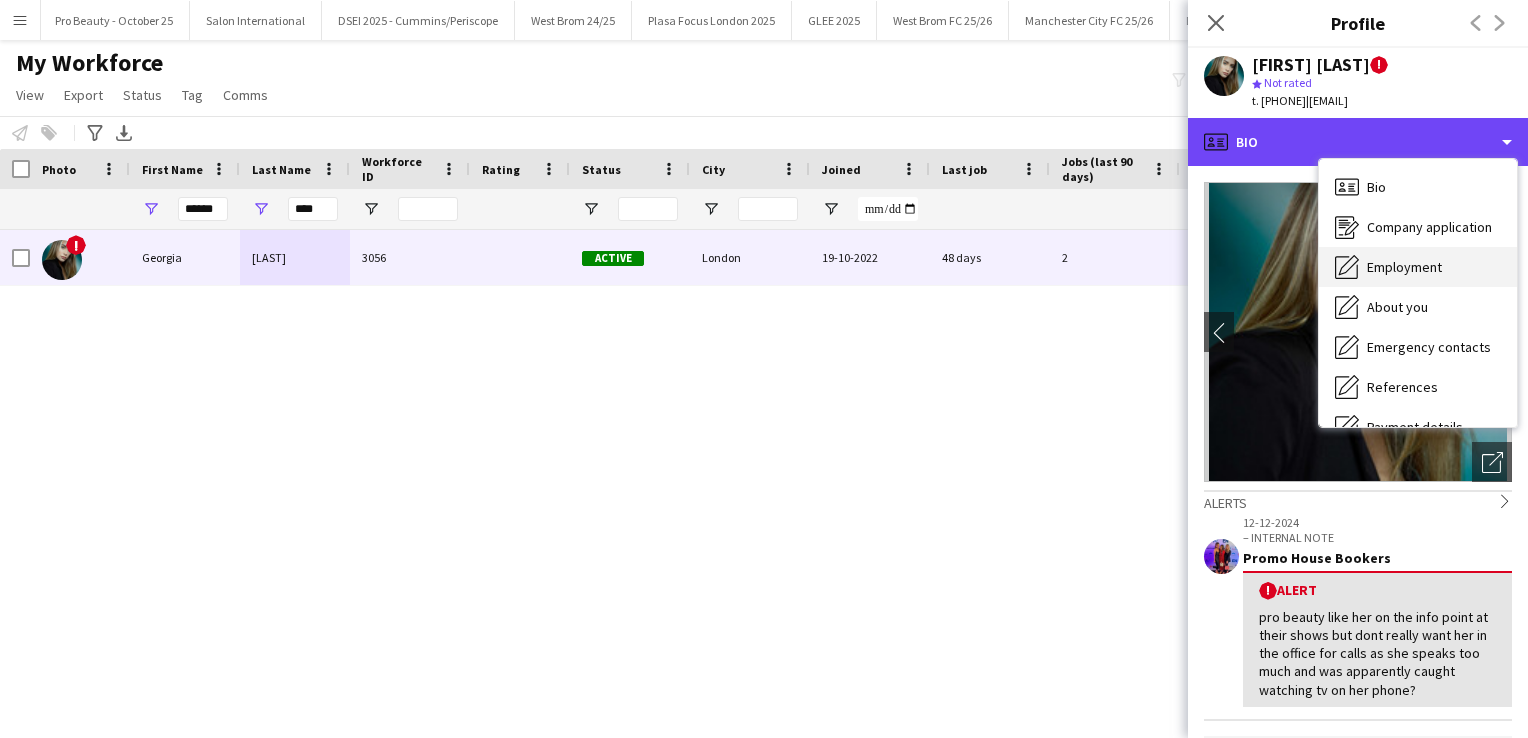 scroll, scrollTop: 228, scrollLeft: 0, axis: vertical 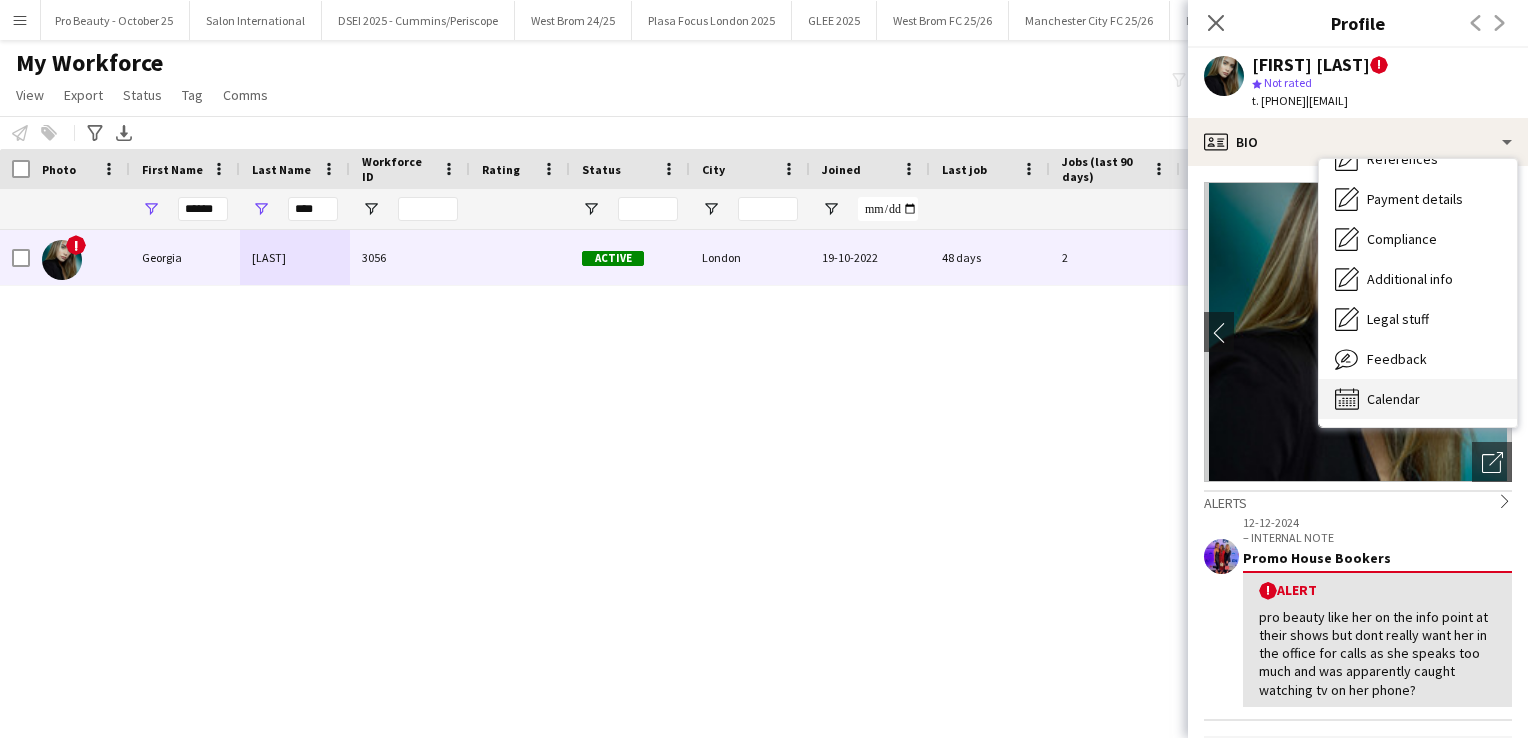 click on "Calendar
Calendar" at bounding box center (1418, 399) 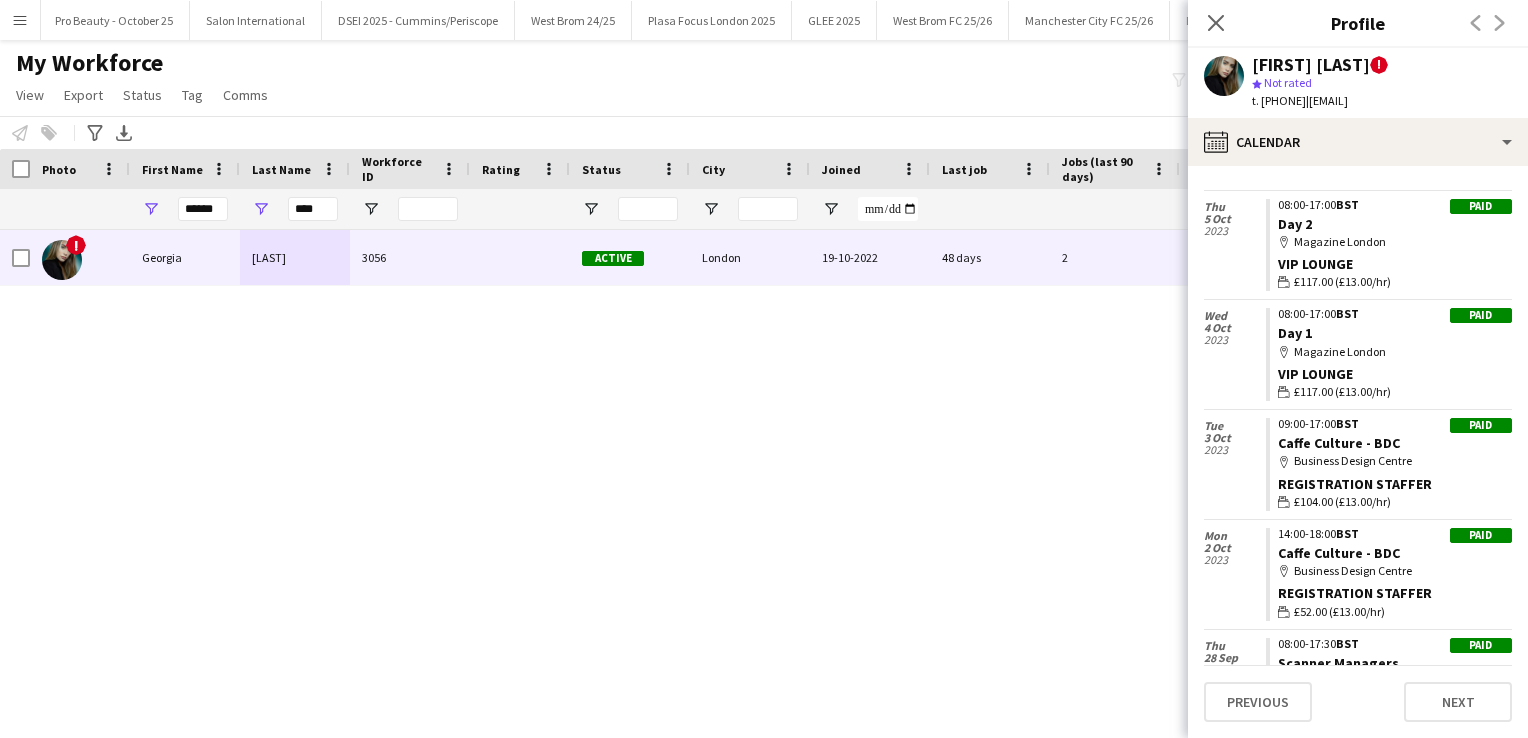 scroll, scrollTop: 8940, scrollLeft: 0, axis: vertical 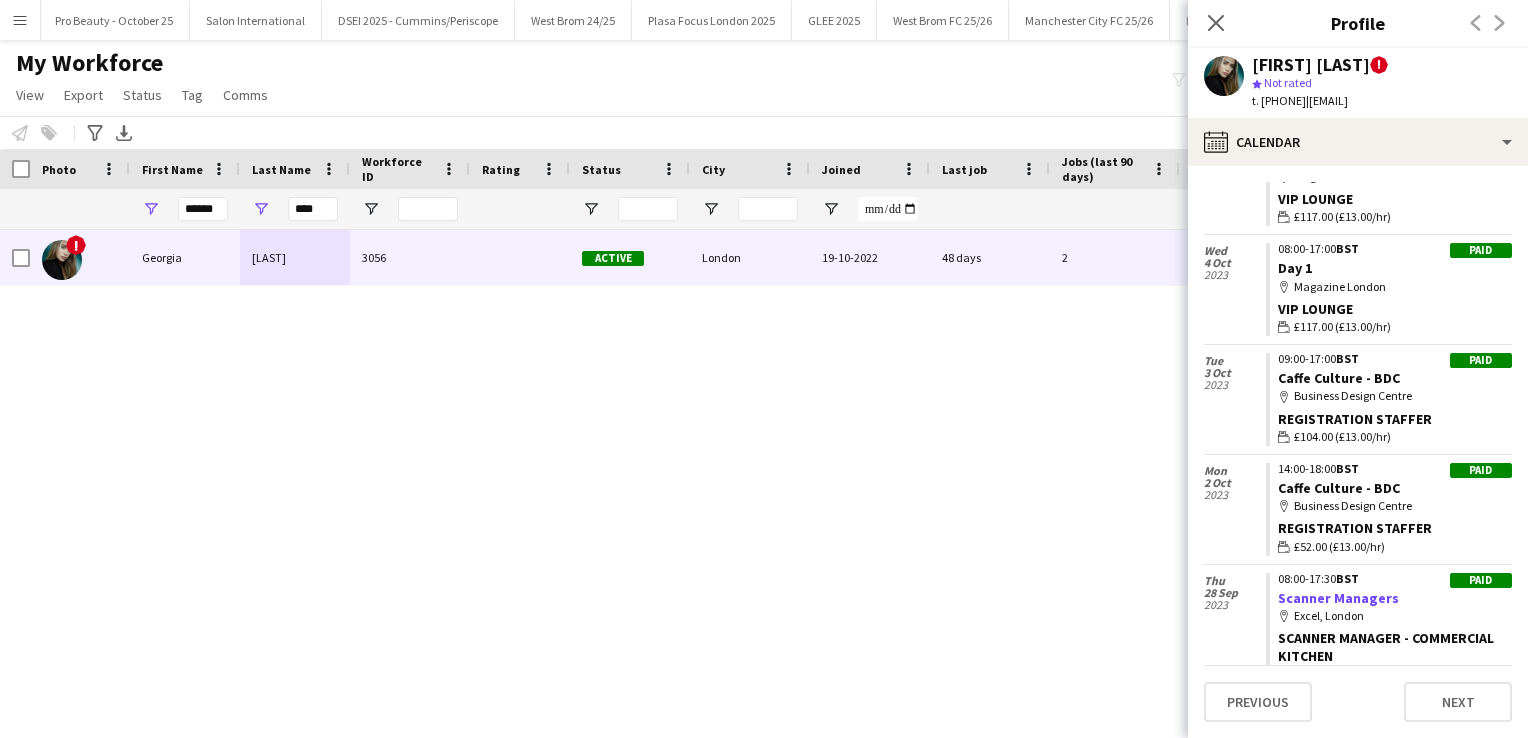 click on "Scanner Managers" 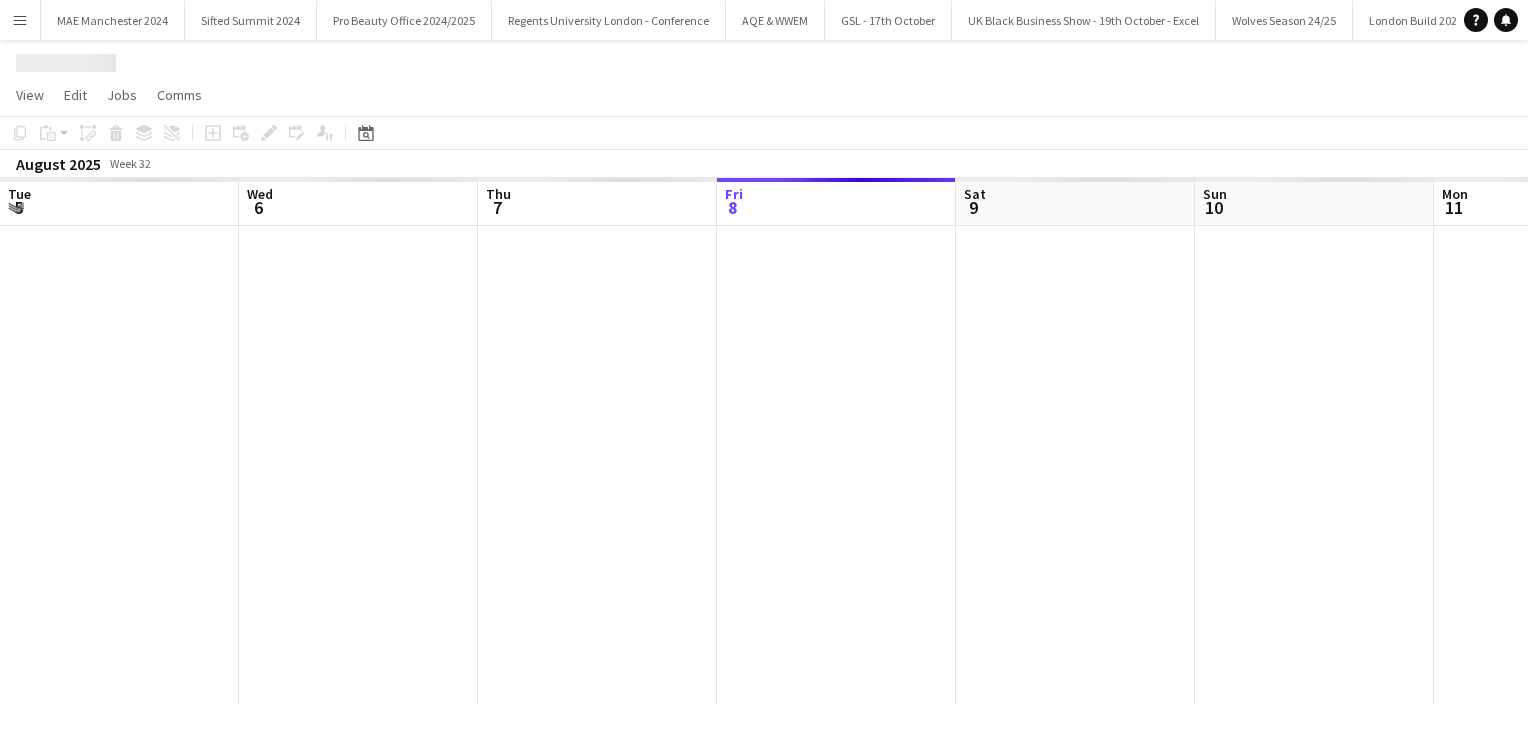 scroll, scrollTop: 0, scrollLeft: 0, axis: both 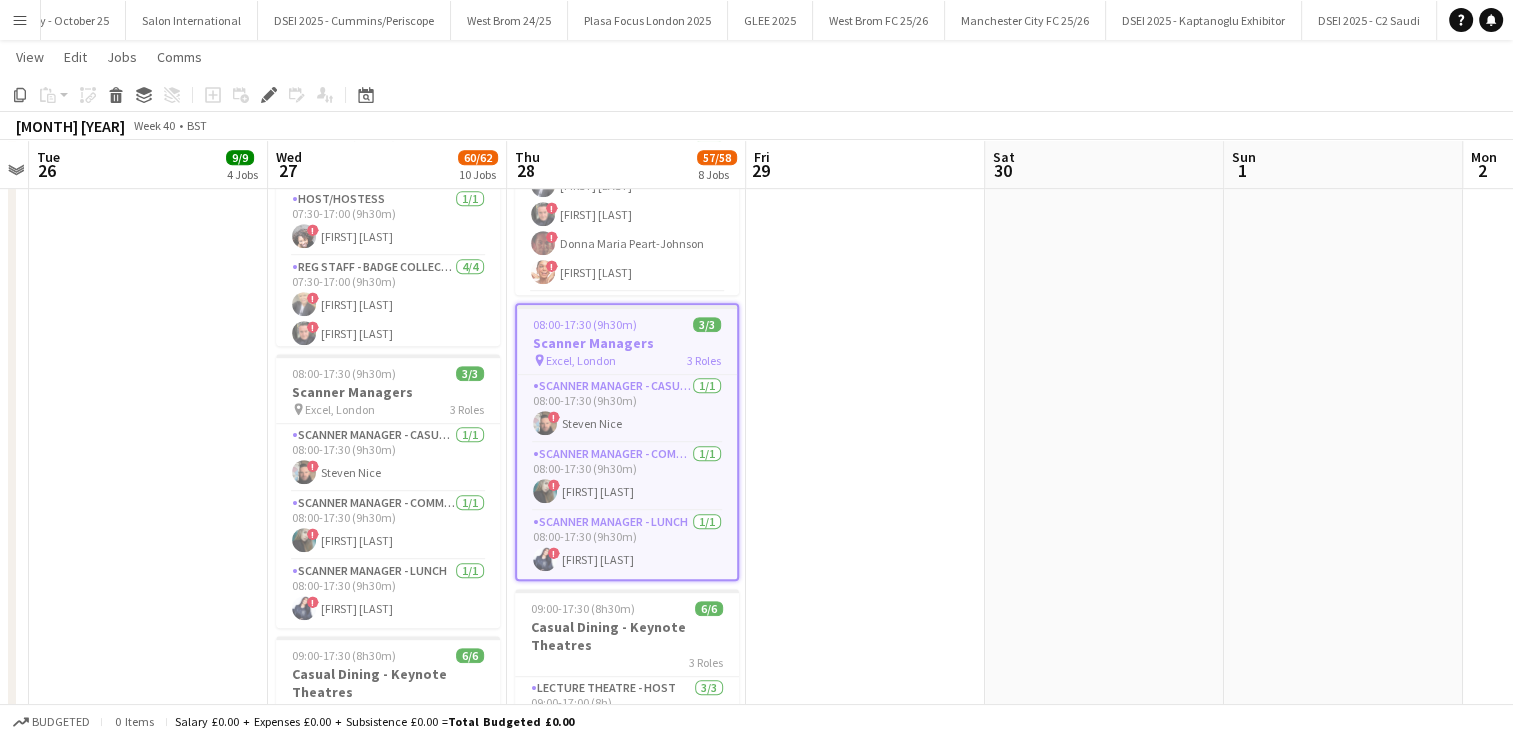 click at bounding box center (865, 537) 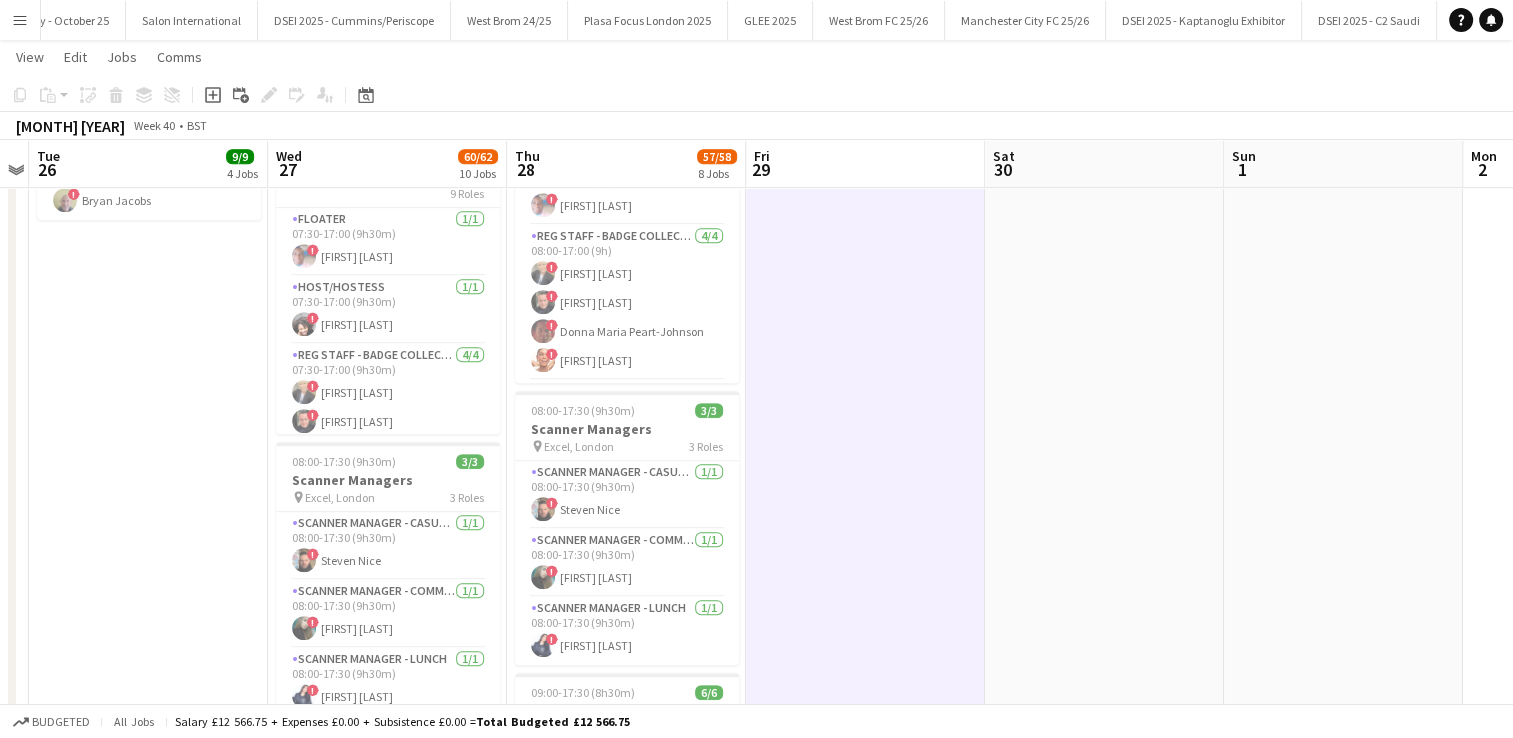 scroll, scrollTop: 928, scrollLeft: 0, axis: vertical 